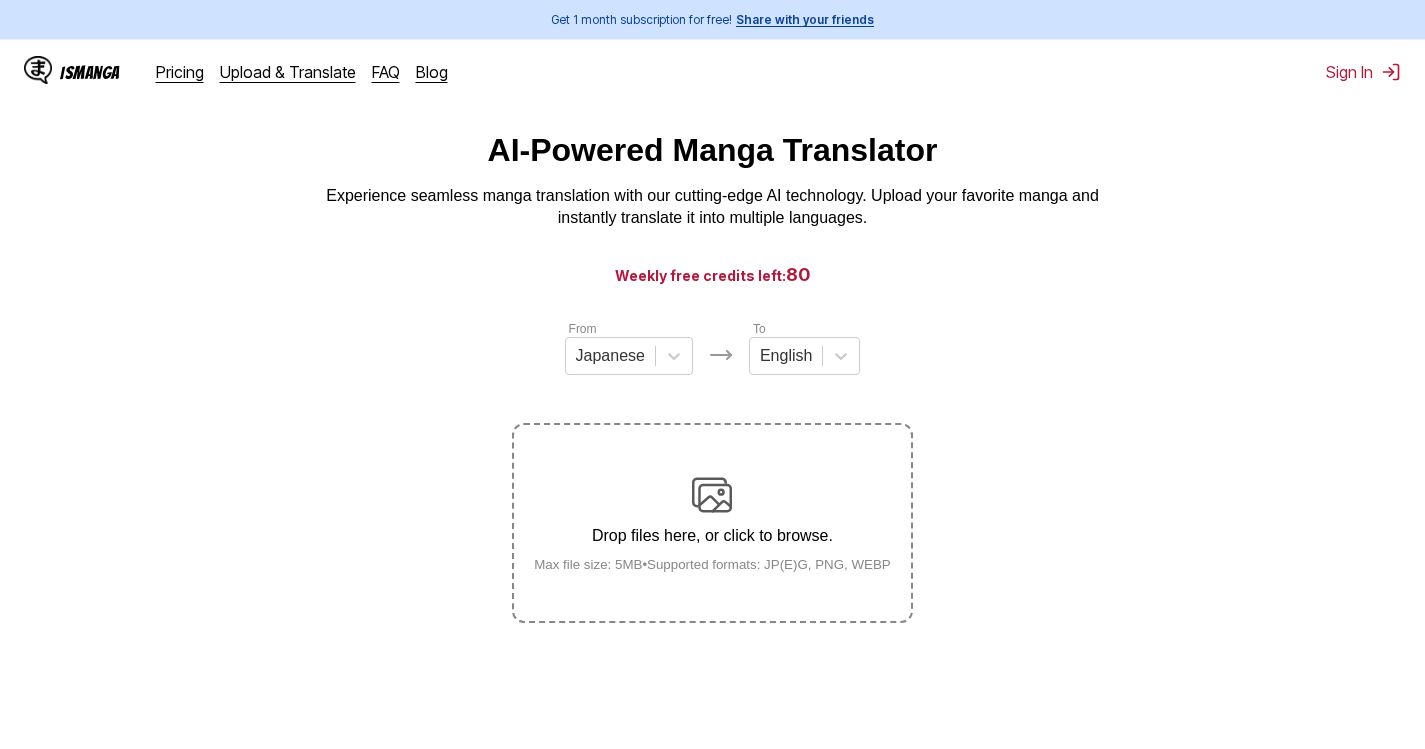 scroll, scrollTop: 0, scrollLeft: 0, axis: both 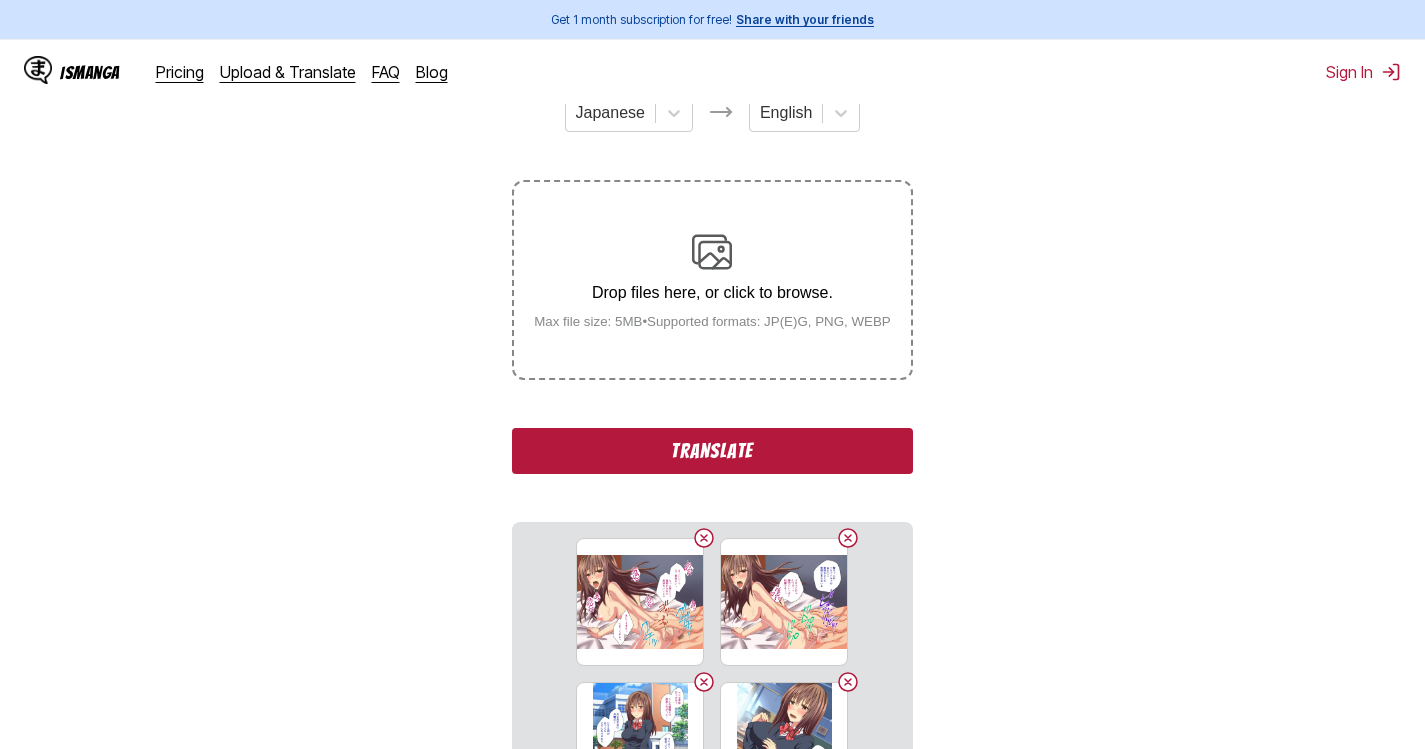 click on "Translate" at bounding box center (712, 451) 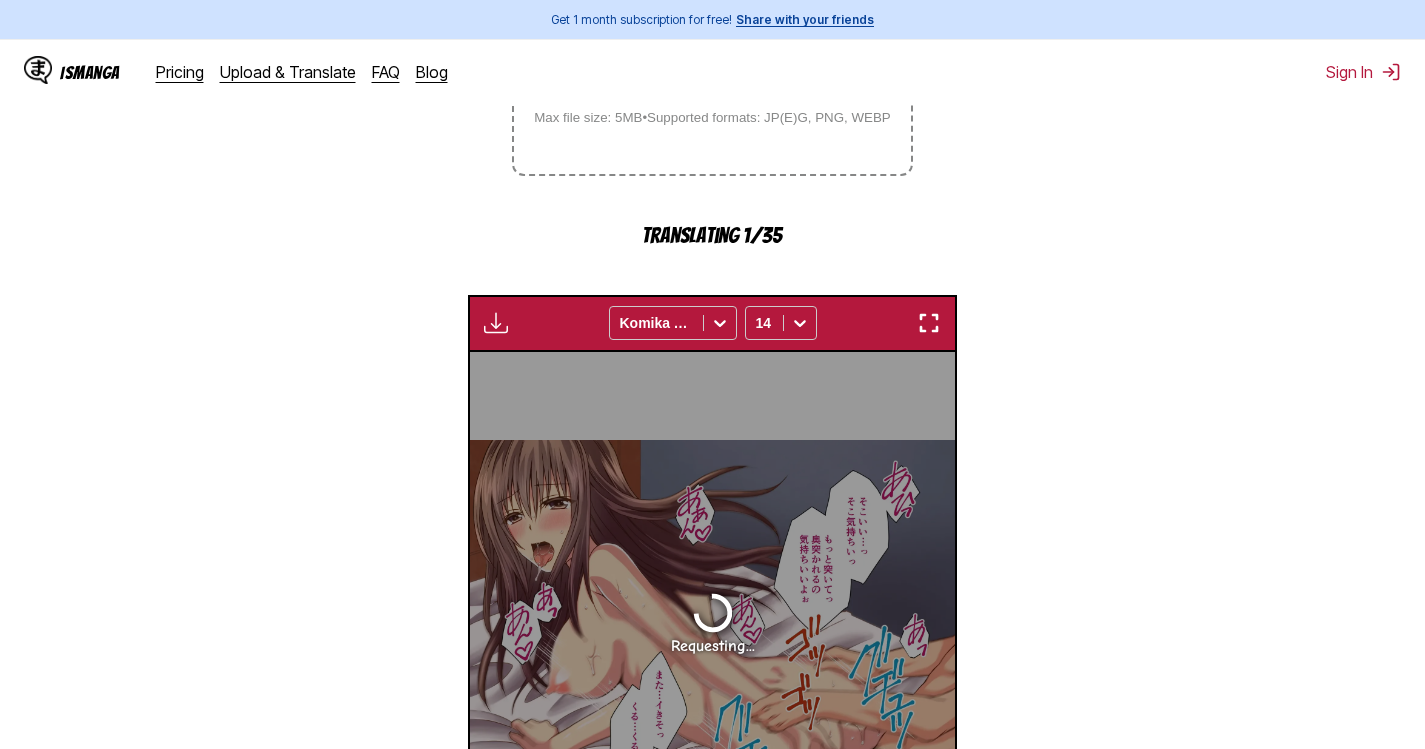 scroll, scrollTop: 394, scrollLeft: 0, axis: vertical 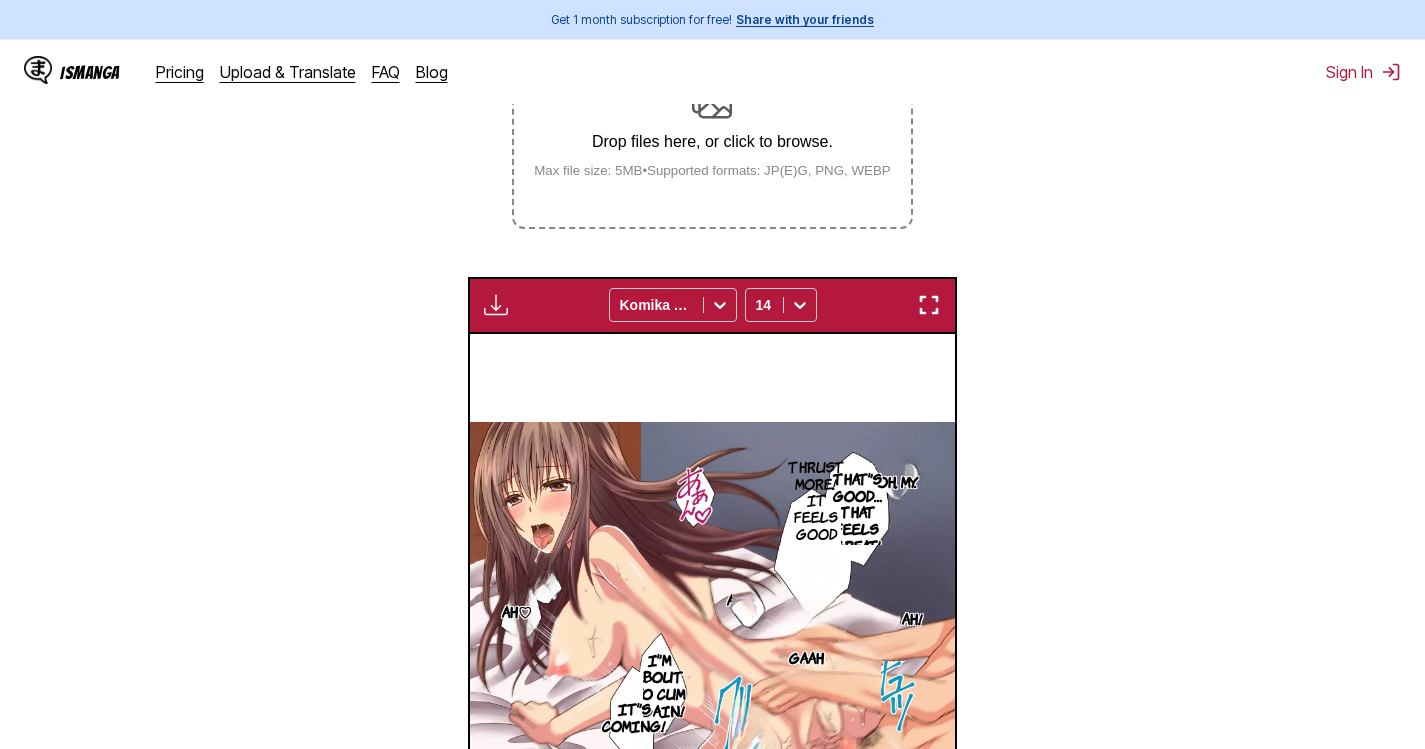 click at bounding box center [929, 305] 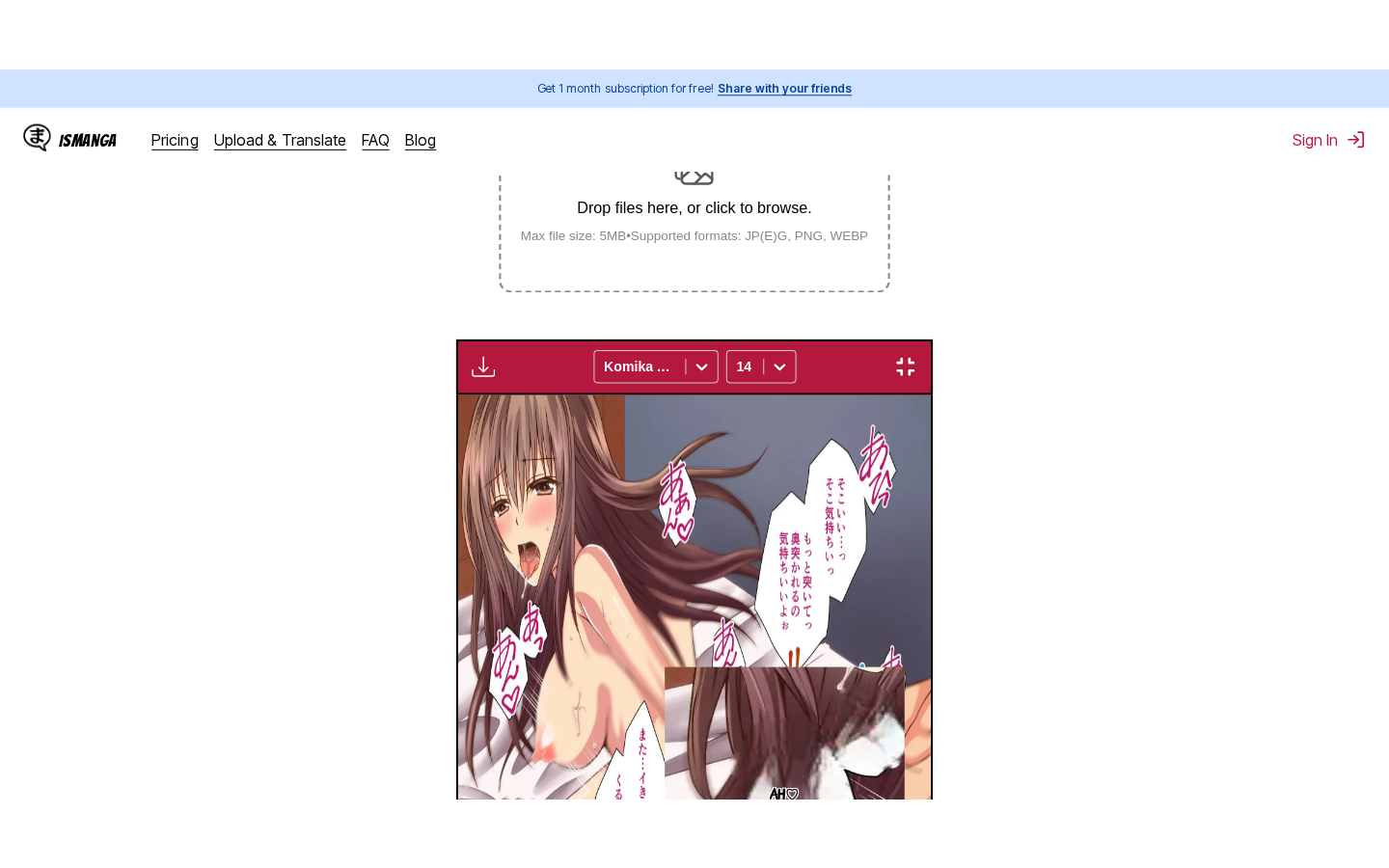 scroll, scrollTop: 220, scrollLeft: 0, axis: vertical 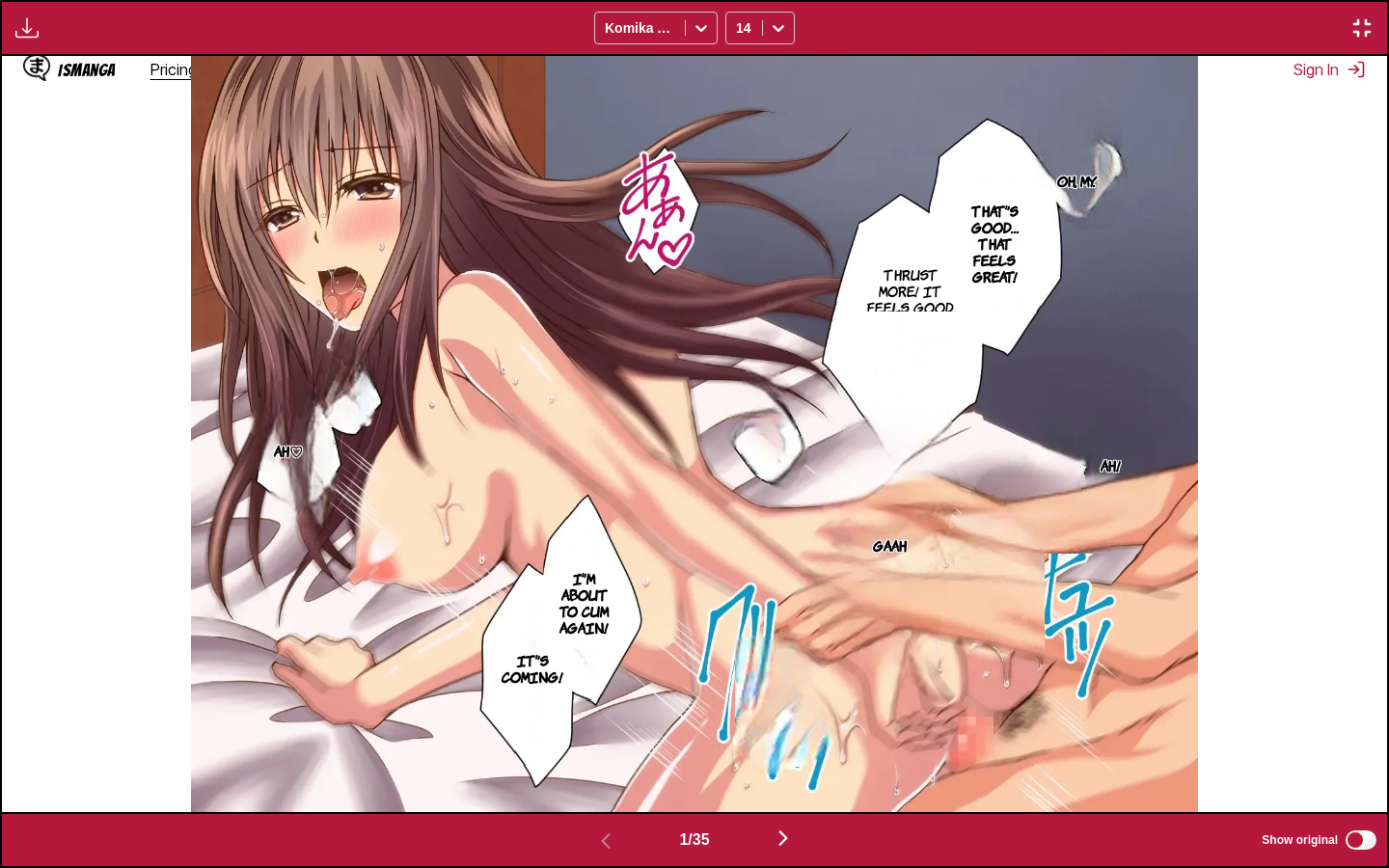 type 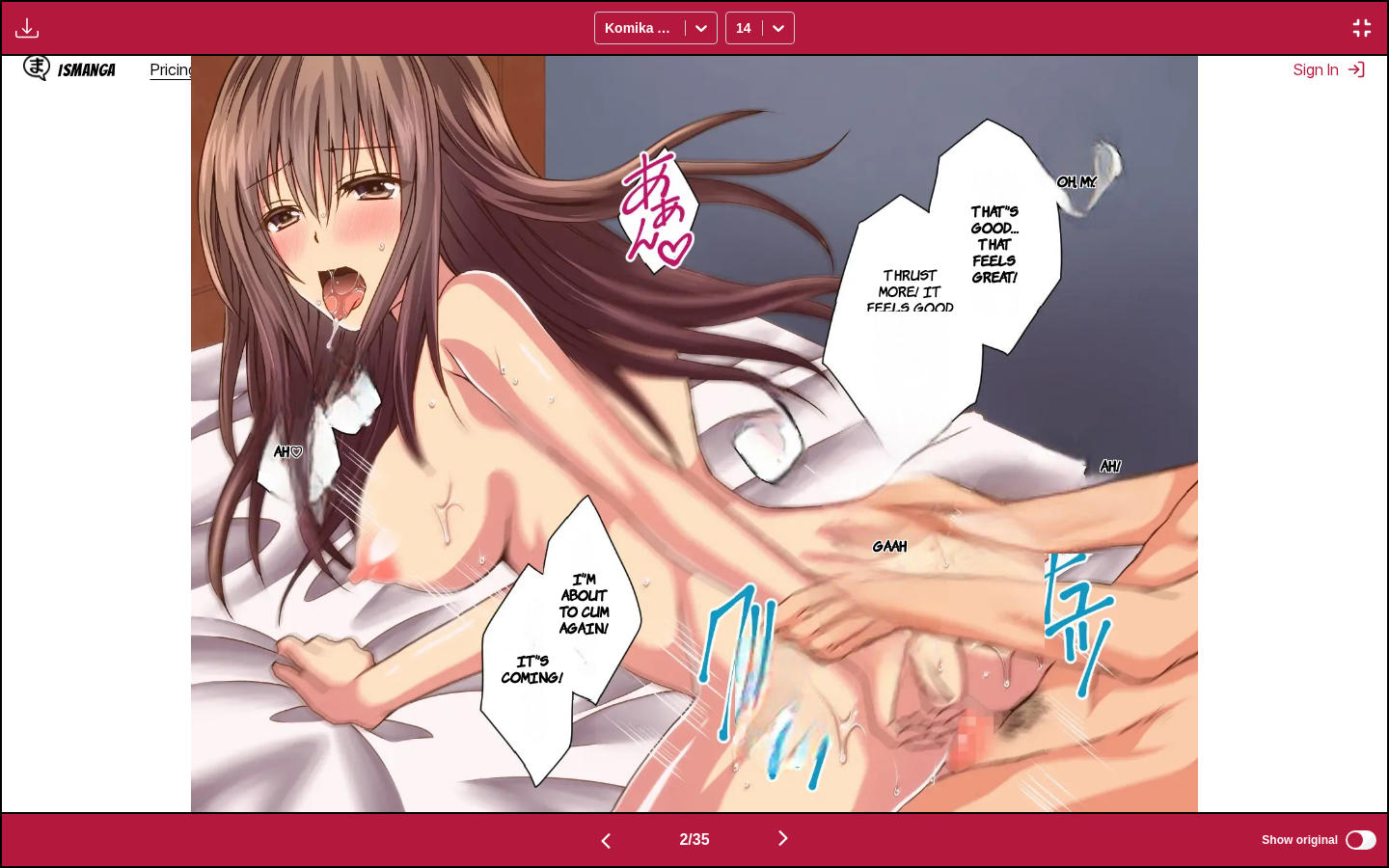 scroll, scrollTop: 0, scrollLeft: 1385, axis: horizontal 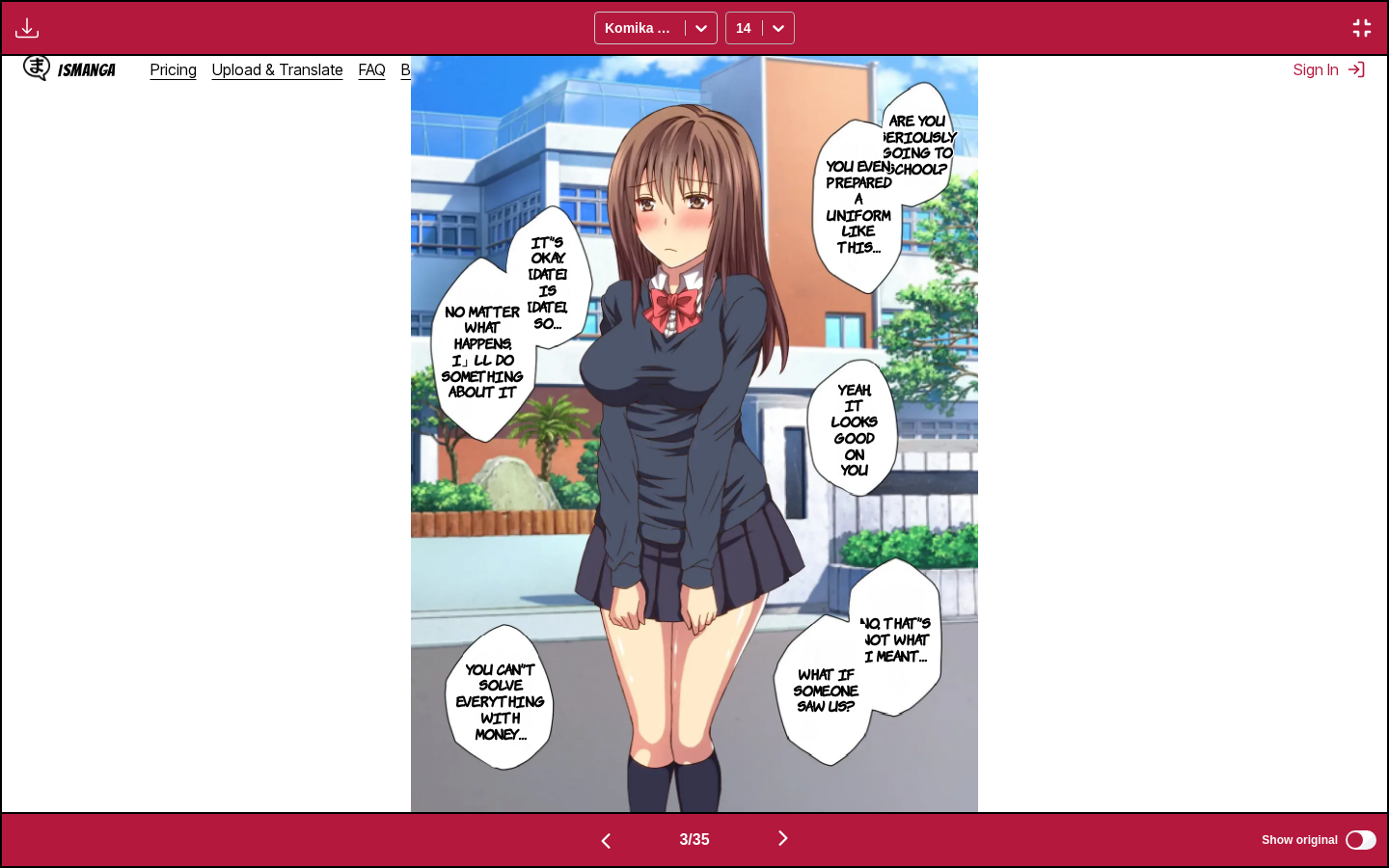 click at bounding box center (778, 28) 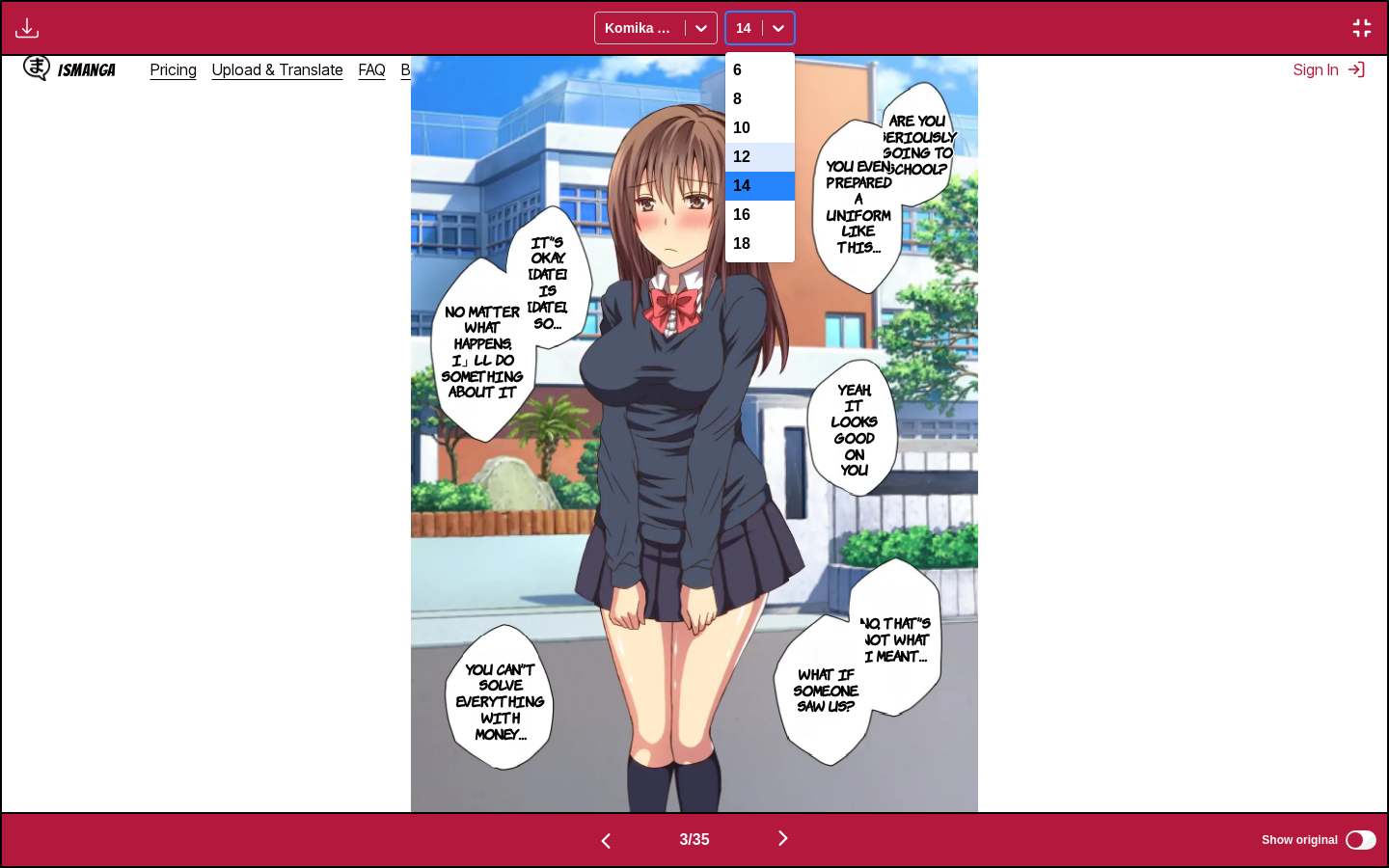 click on "12" at bounding box center [760, 157] 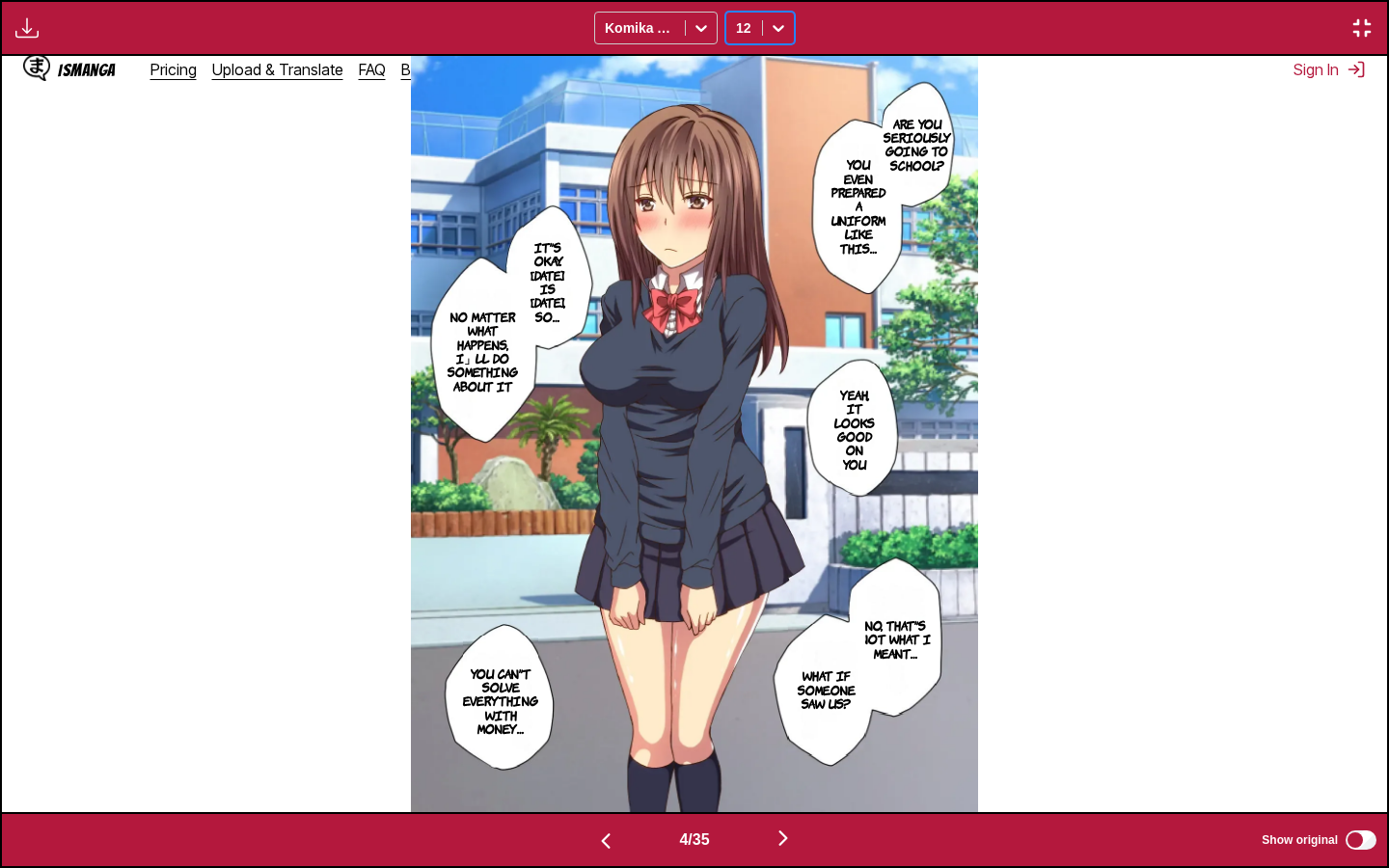 scroll, scrollTop: 0, scrollLeft: 4155, axis: horizontal 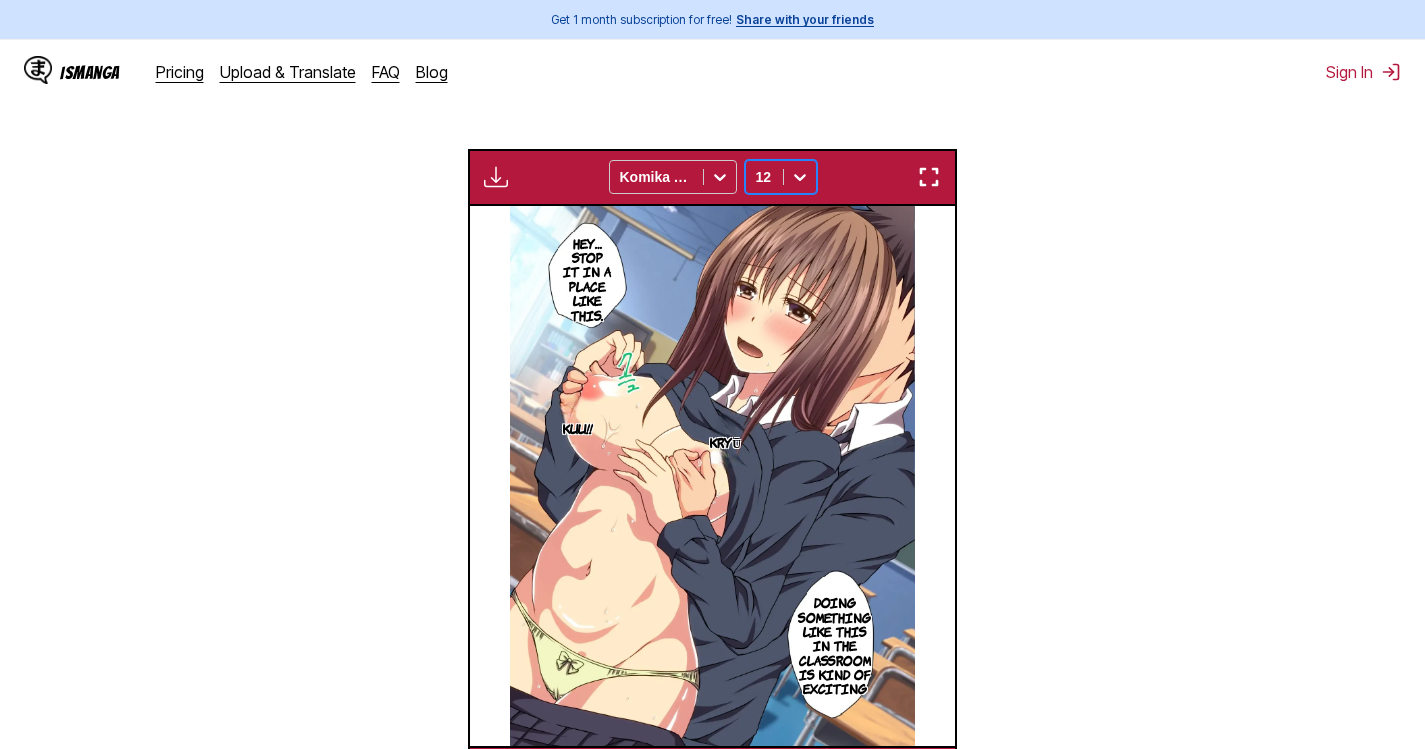 click at bounding box center [929, 177] 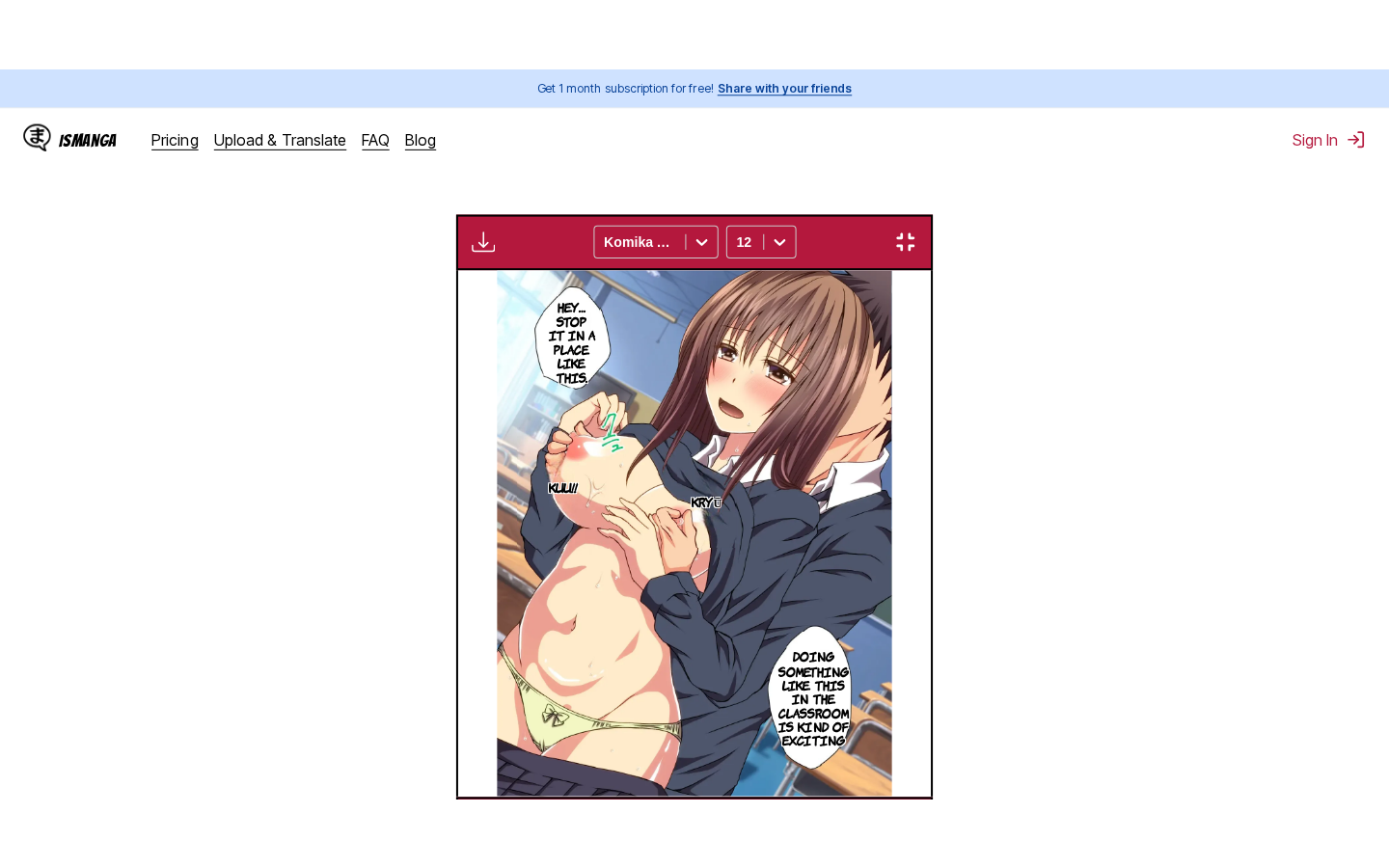 scroll, scrollTop: 220, scrollLeft: 0, axis: vertical 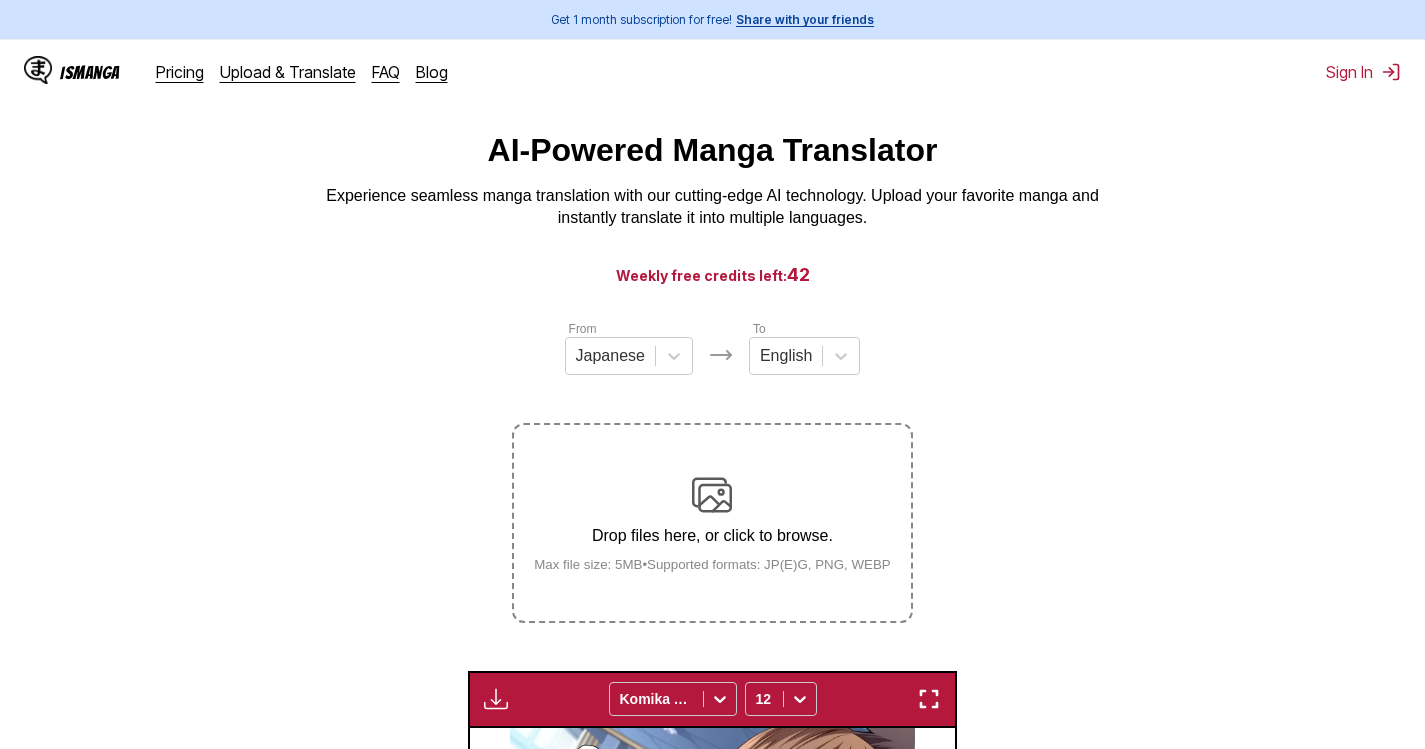 click at bounding box center (929, 699) 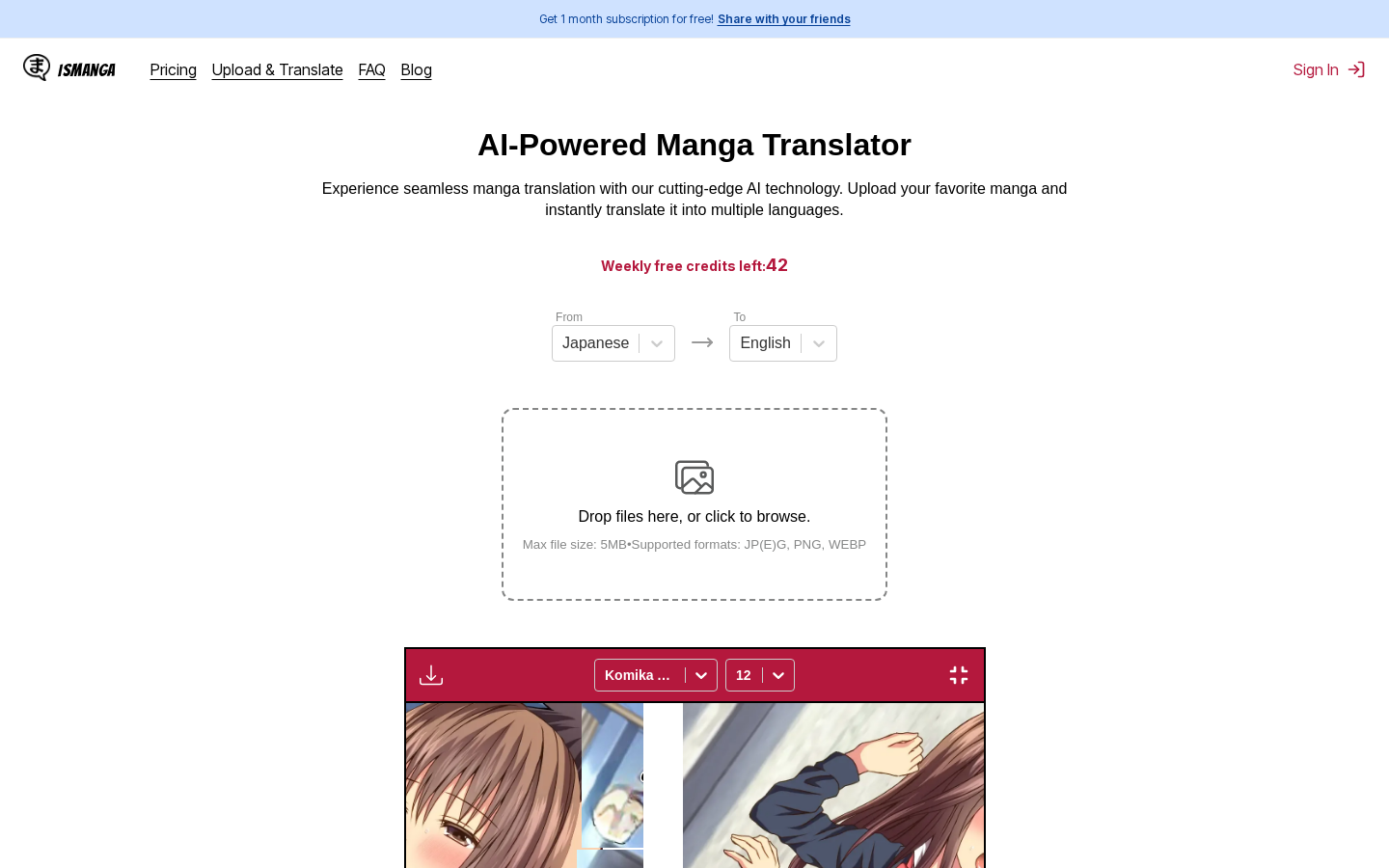 scroll, scrollTop: 0, scrollLeft: 6926, axis: horizontal 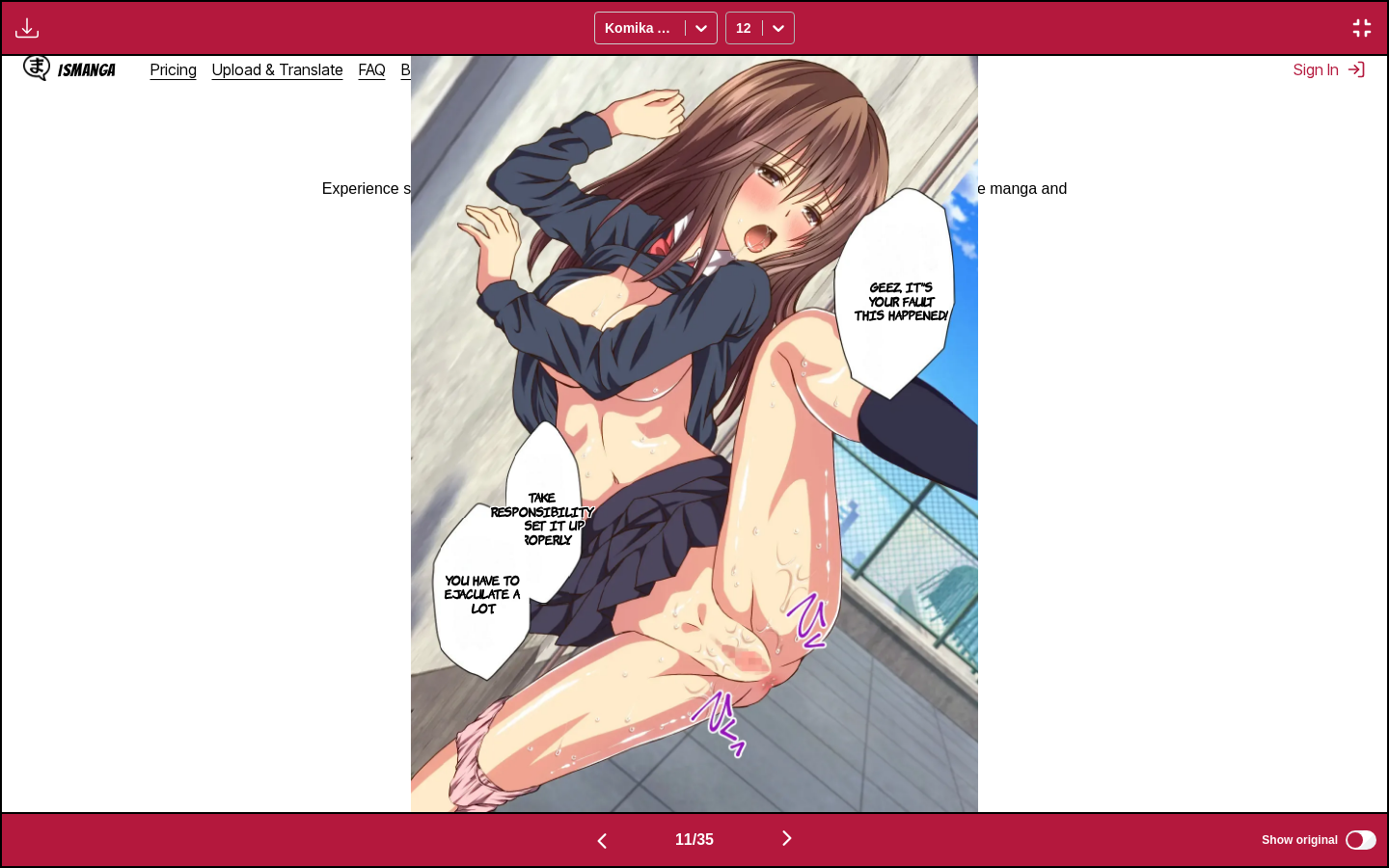 click at bounding box center [778, 28] 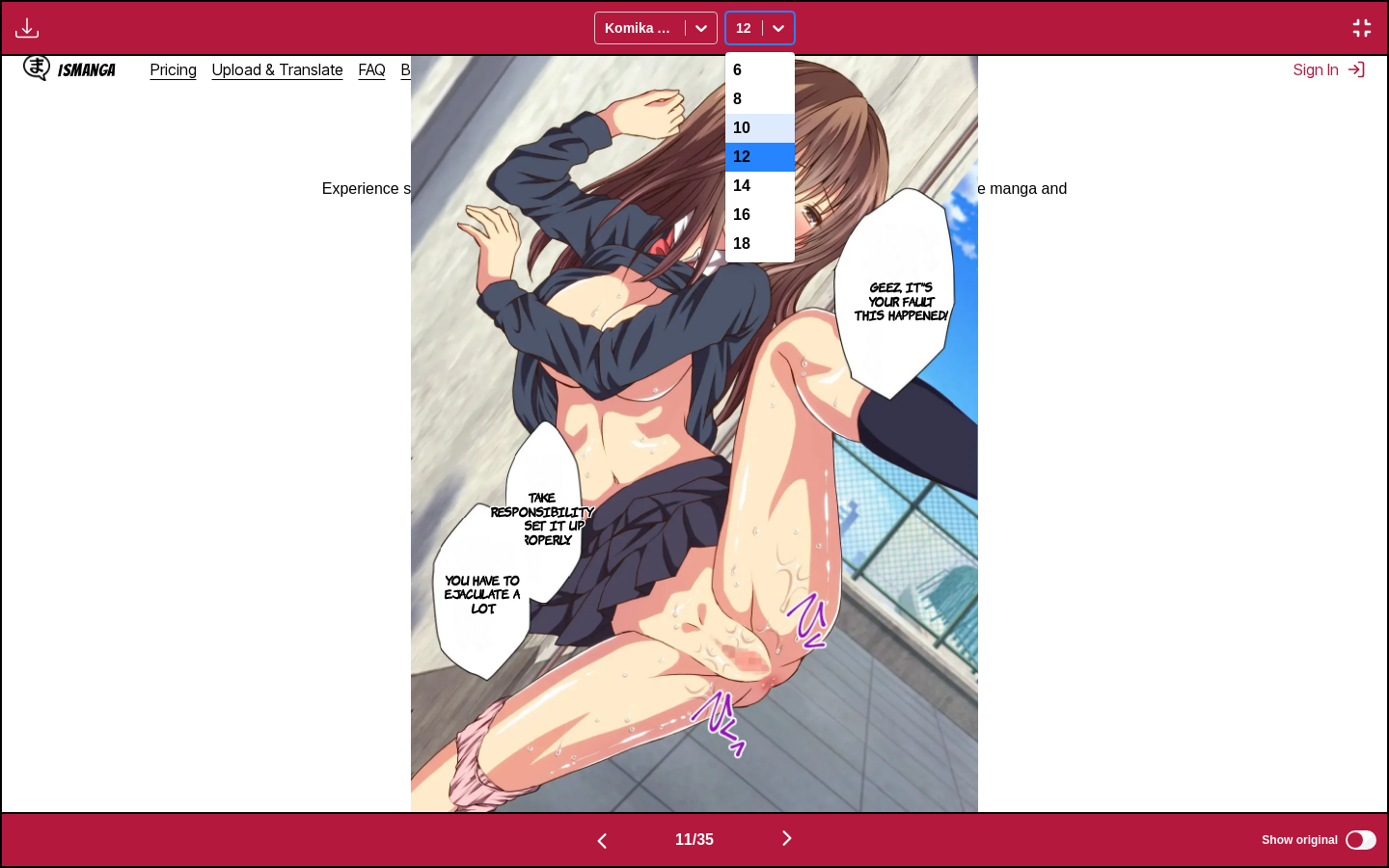click on "10" at bounding box center (760, 128) 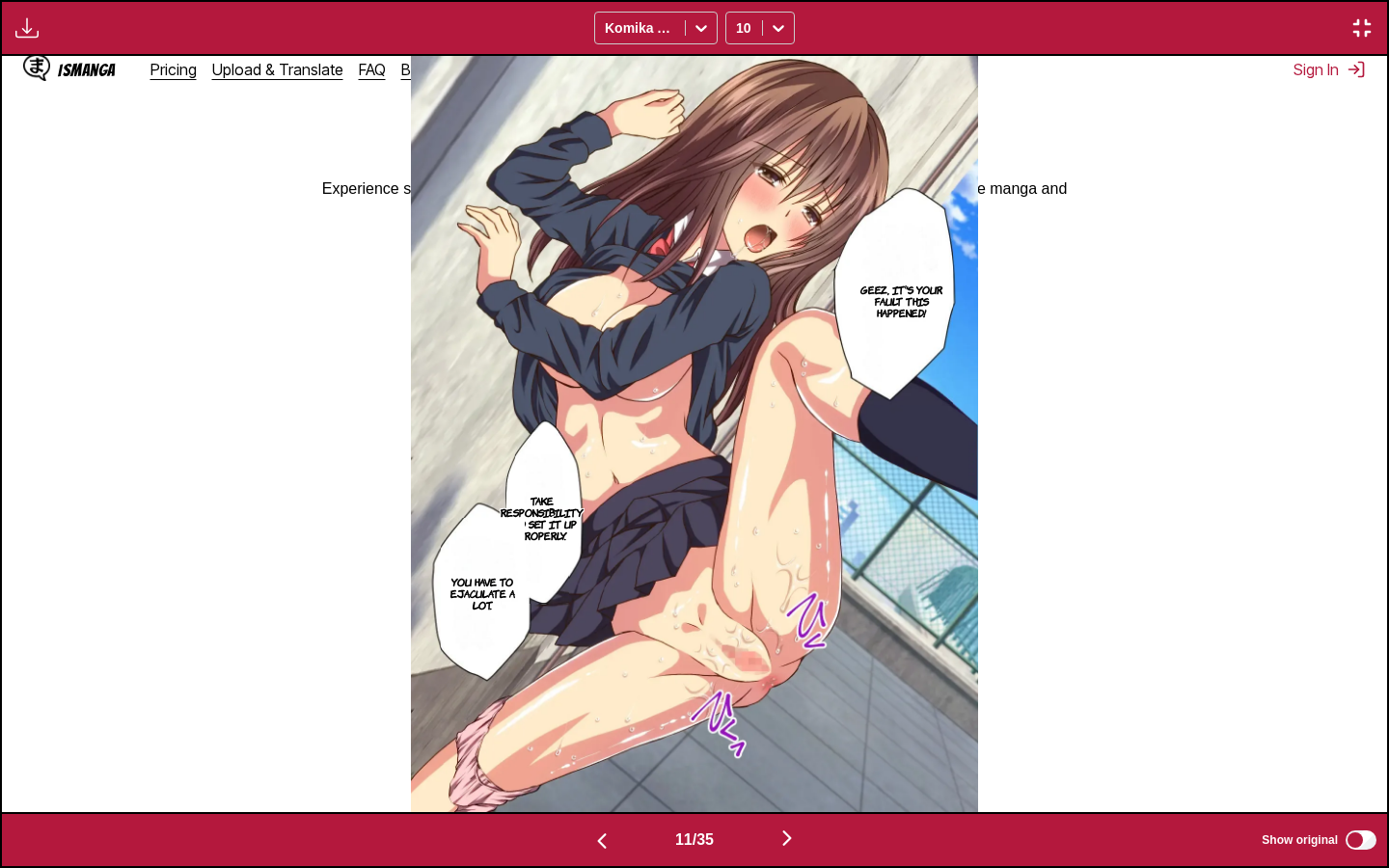 click on "Take responsibility and set it up properly." at bounding box center [542, 518] 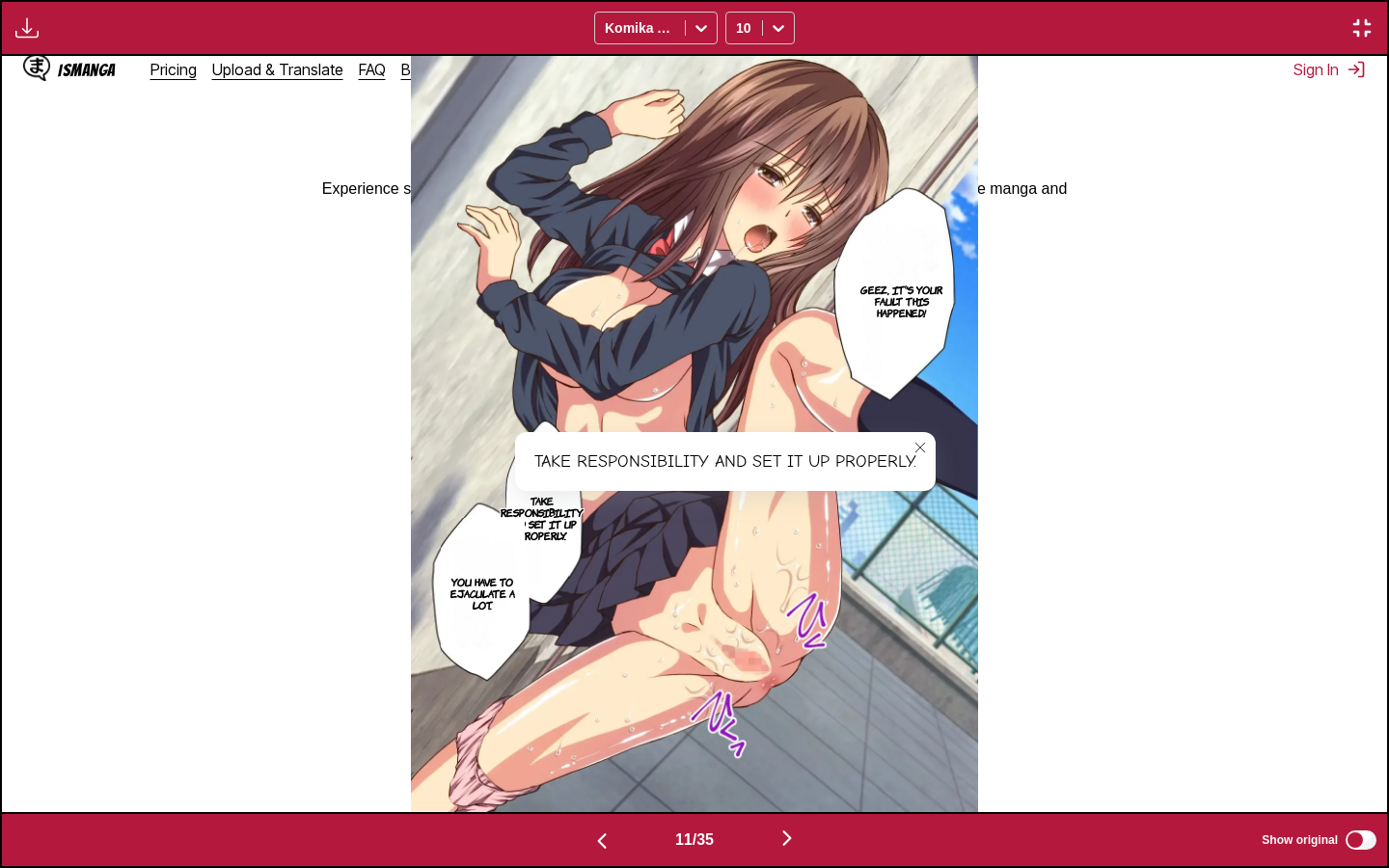click at bounding box center (920, 448) 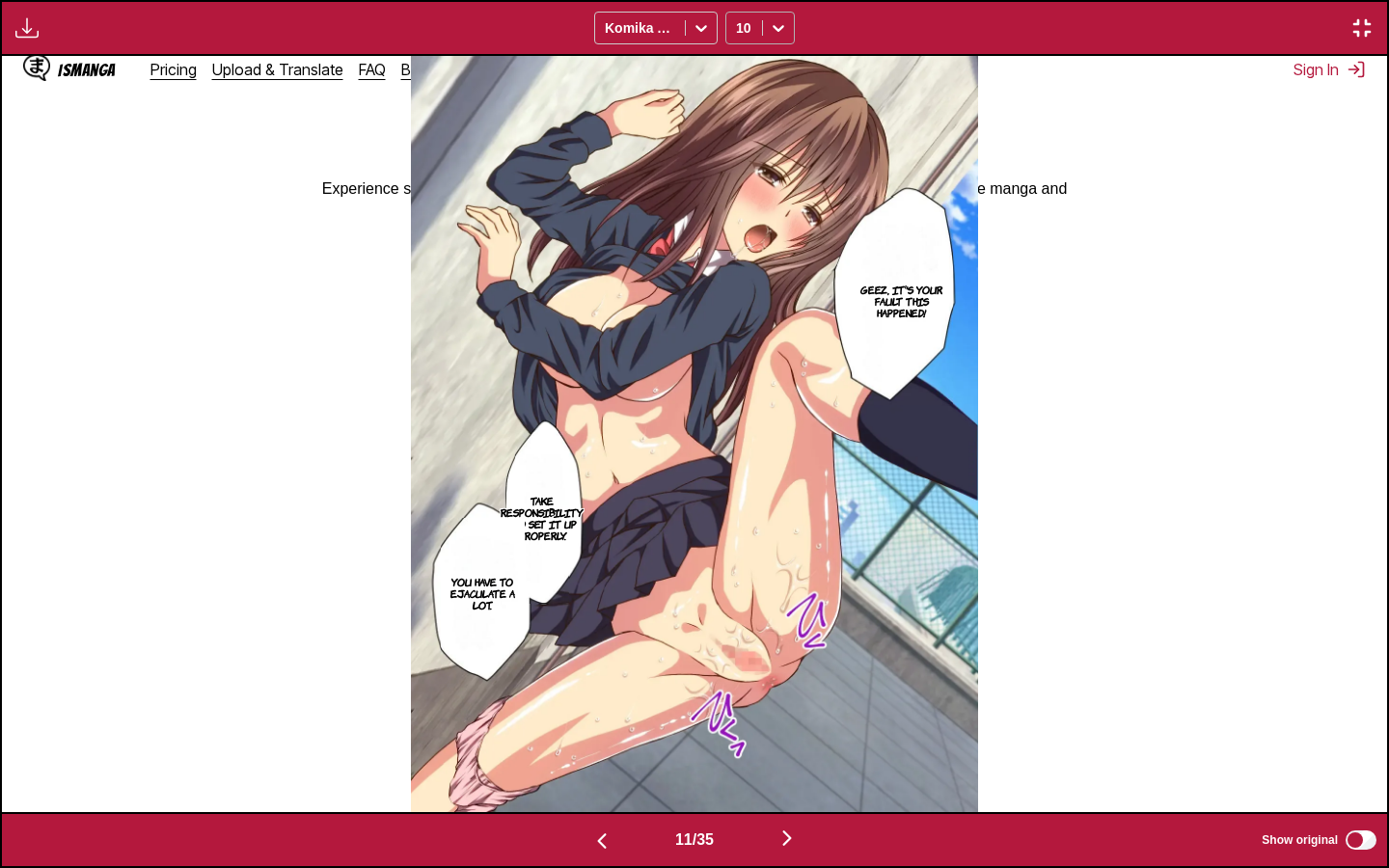 click 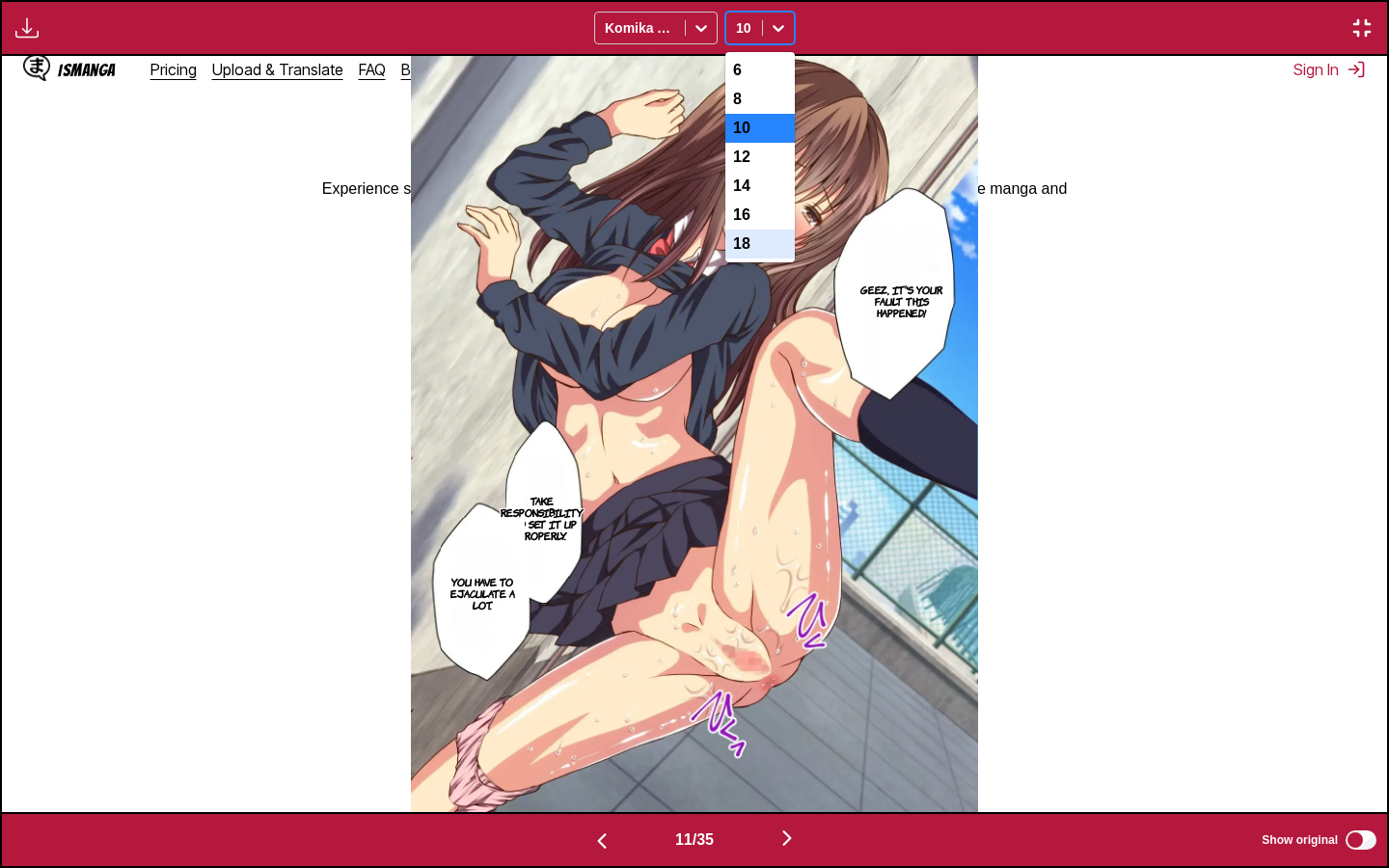 click on "18" at bounding box center [760, 244] 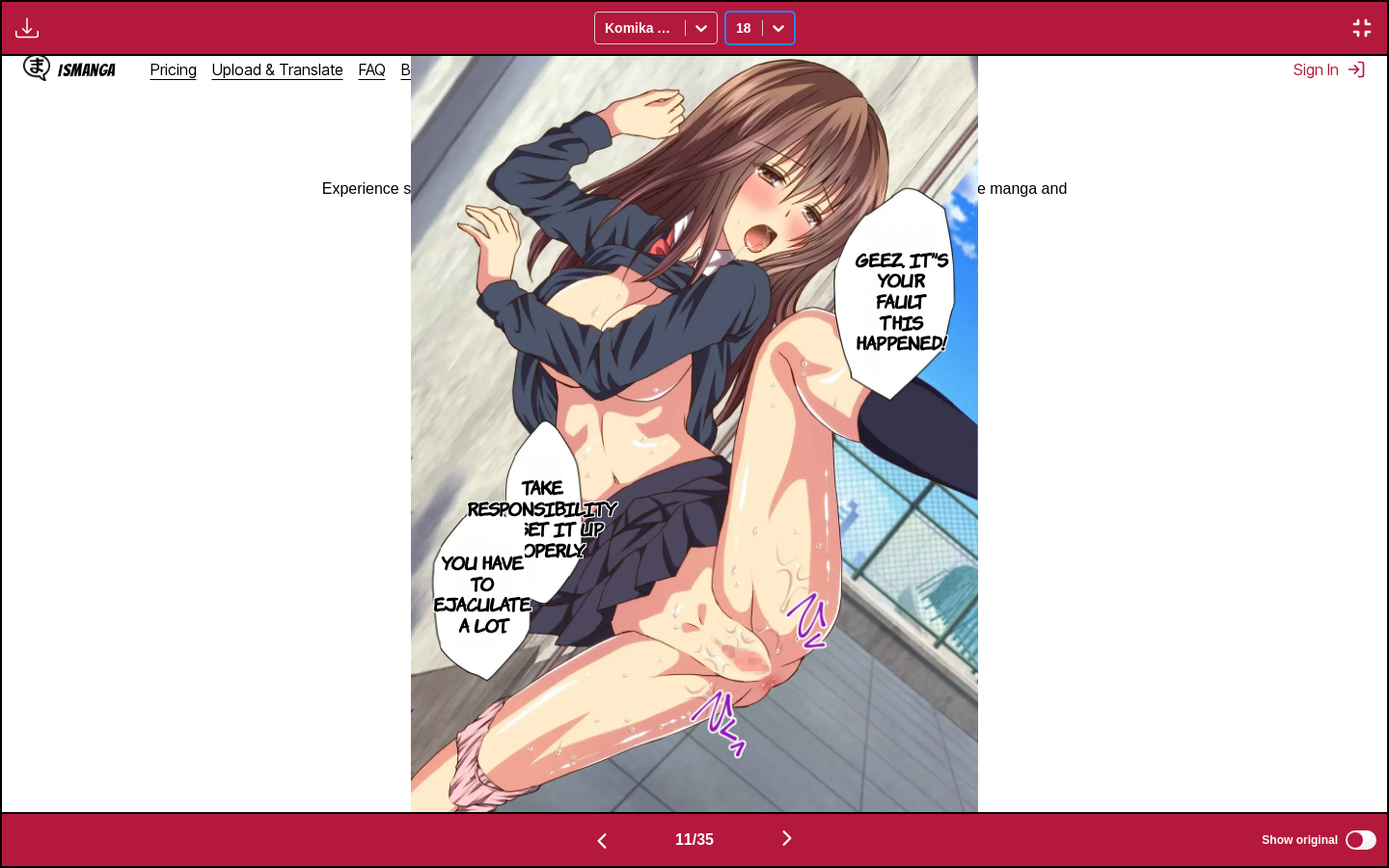 click 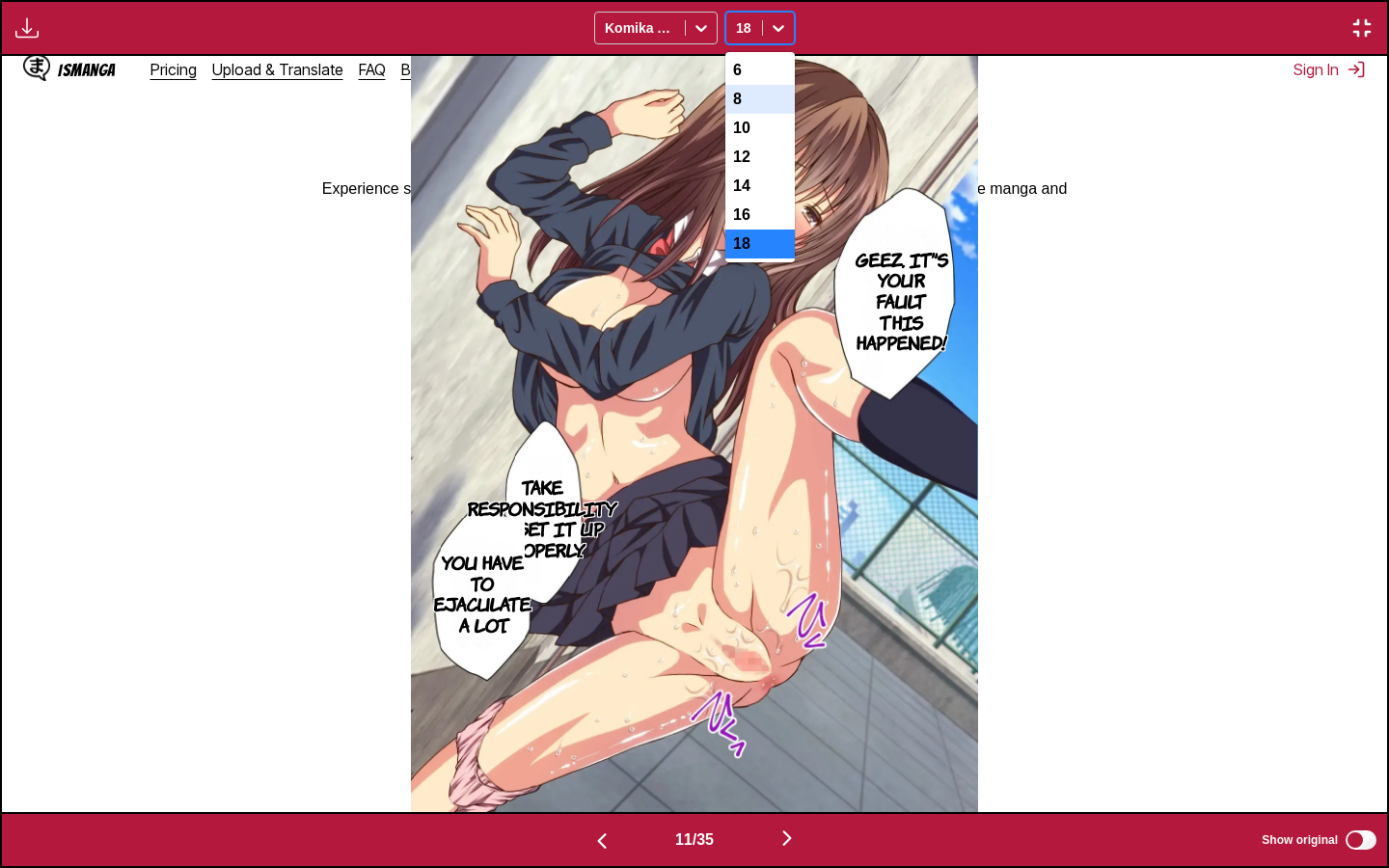 click on "8" at bounding box center [760, 99] 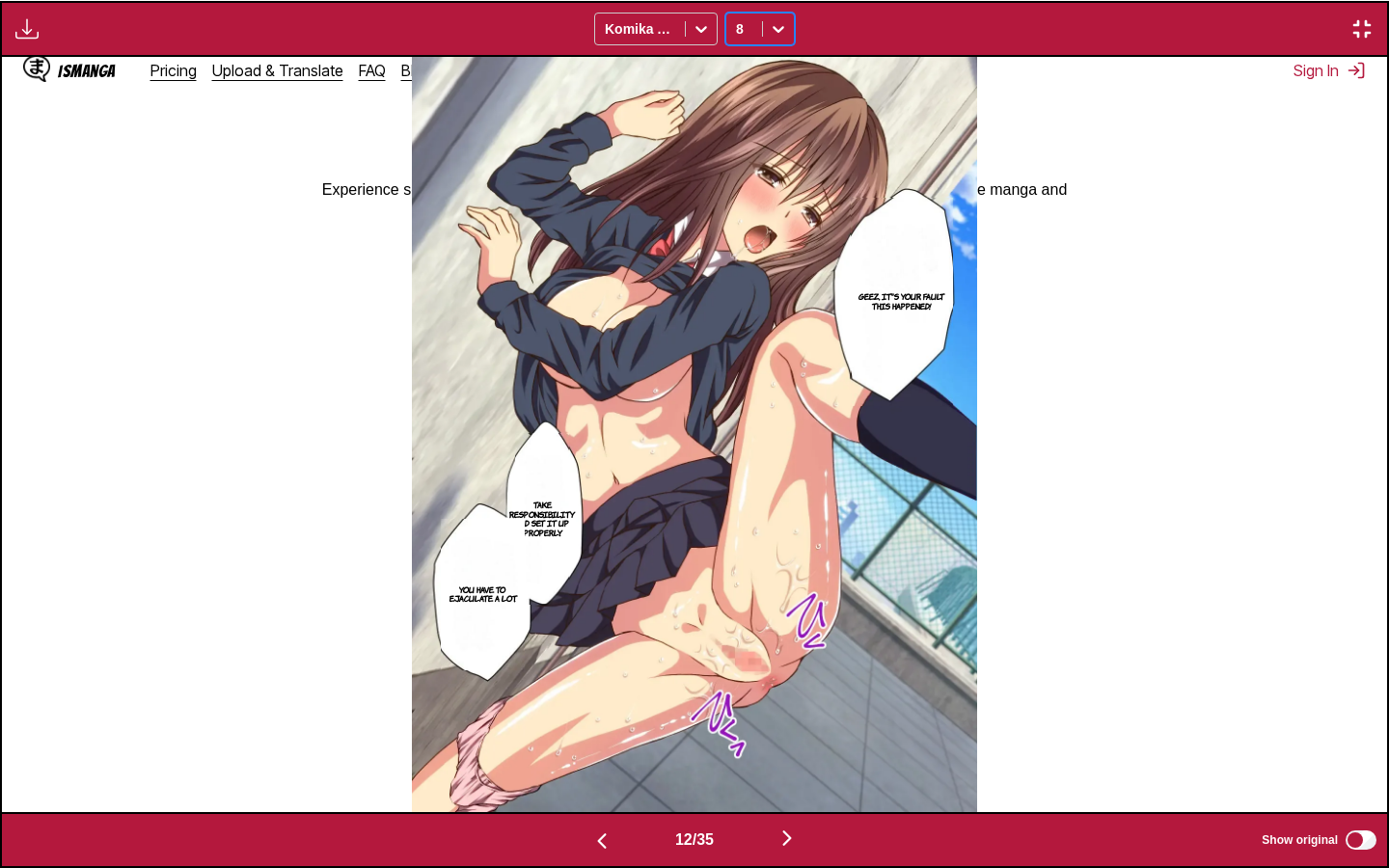 scroll, scrollTop: 0, scrollLeft: 15237, axis: horizontal 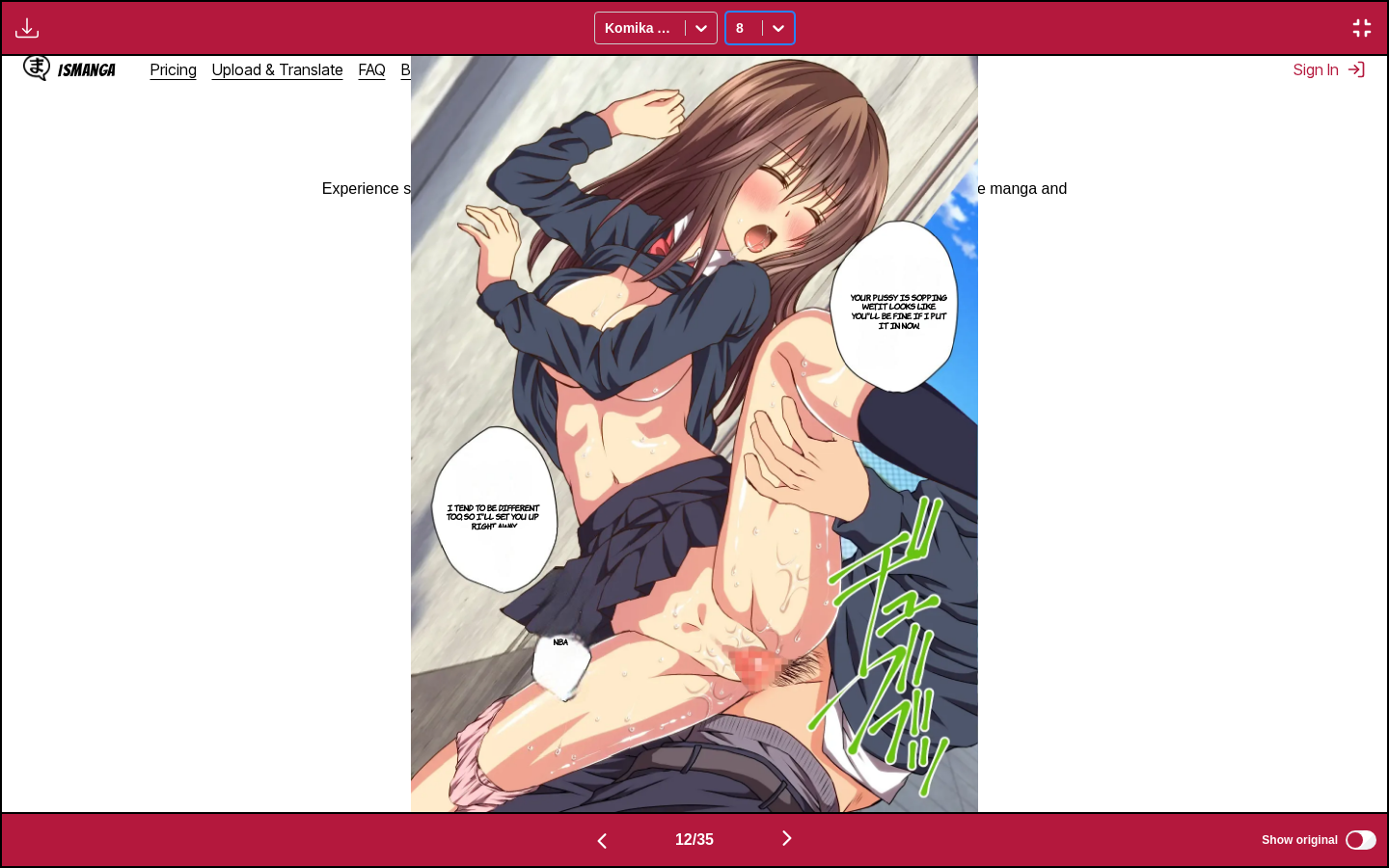 click at bounding box center (778, 28) 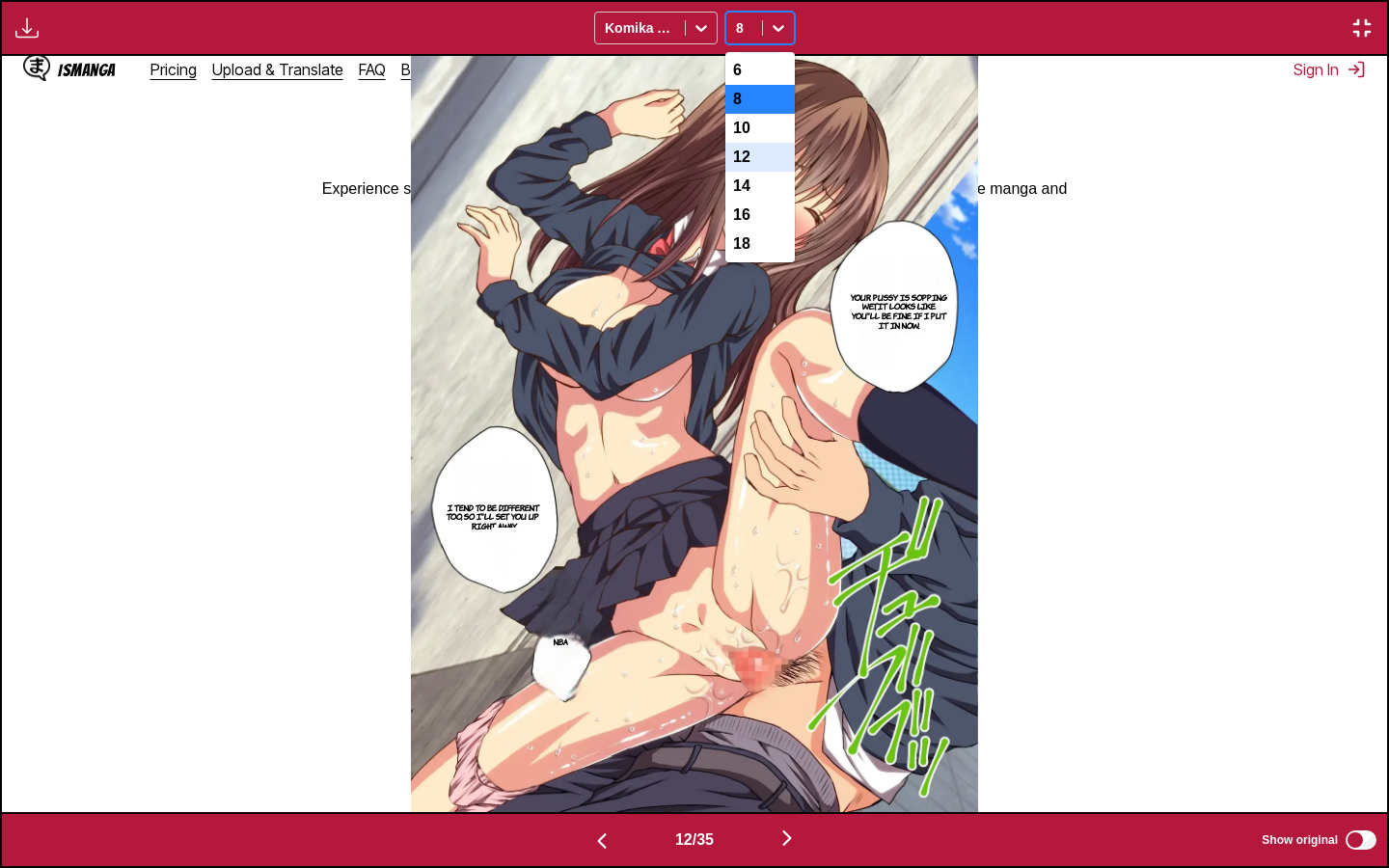 click on "12" at bounding box center (760, 157) 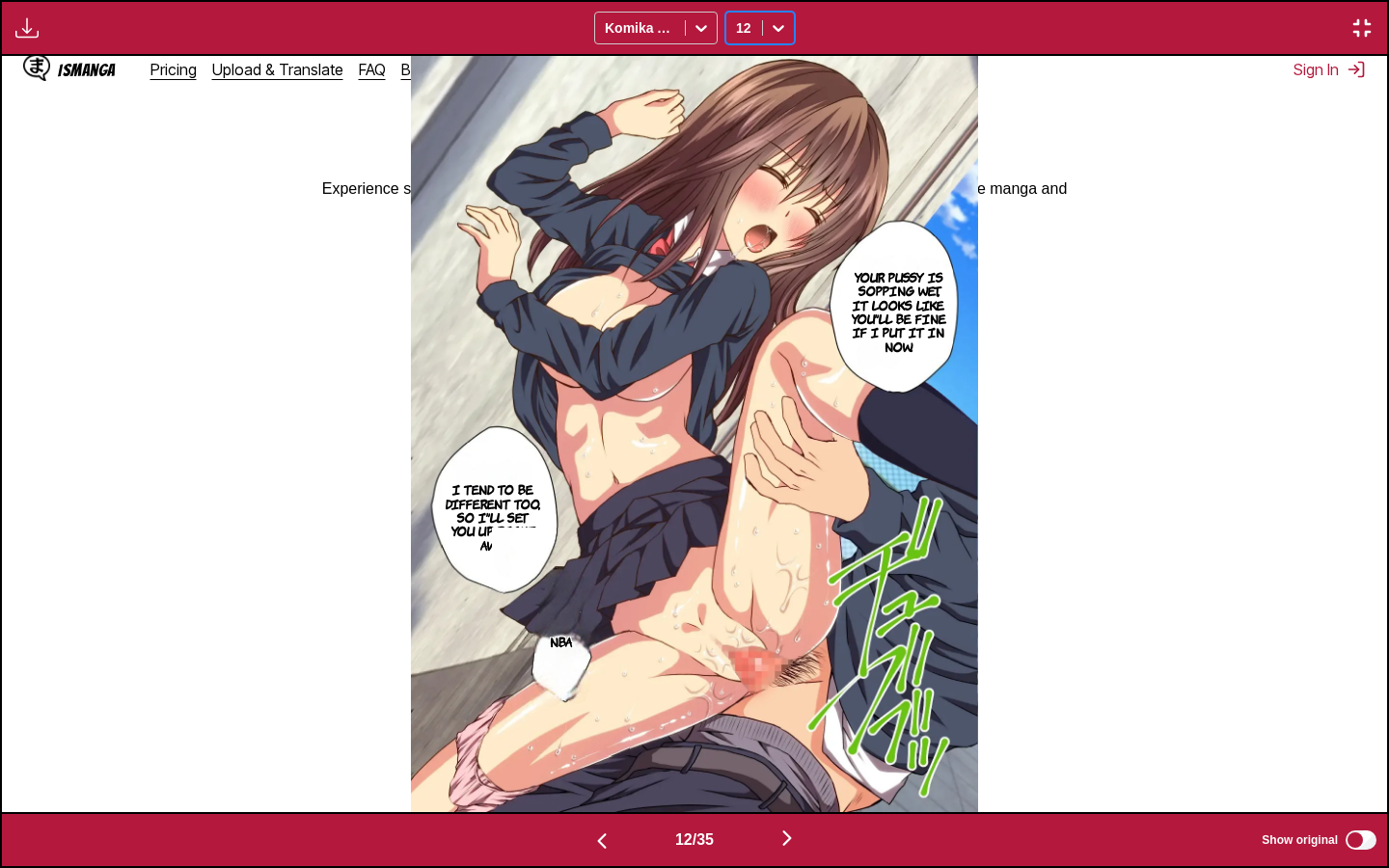 click at bounding box center (778, 28) 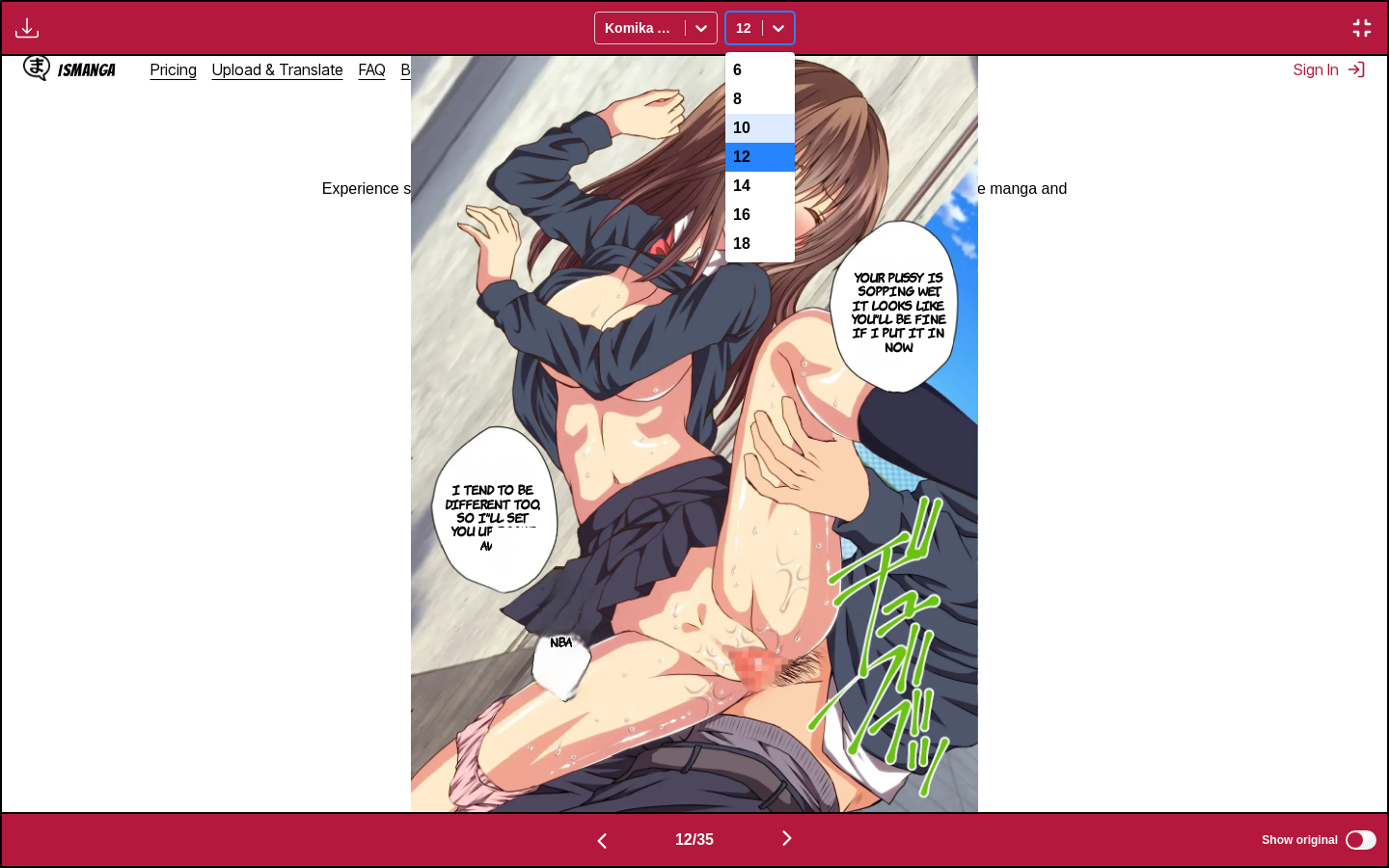 click on "10" at bounding box center (760, 128) 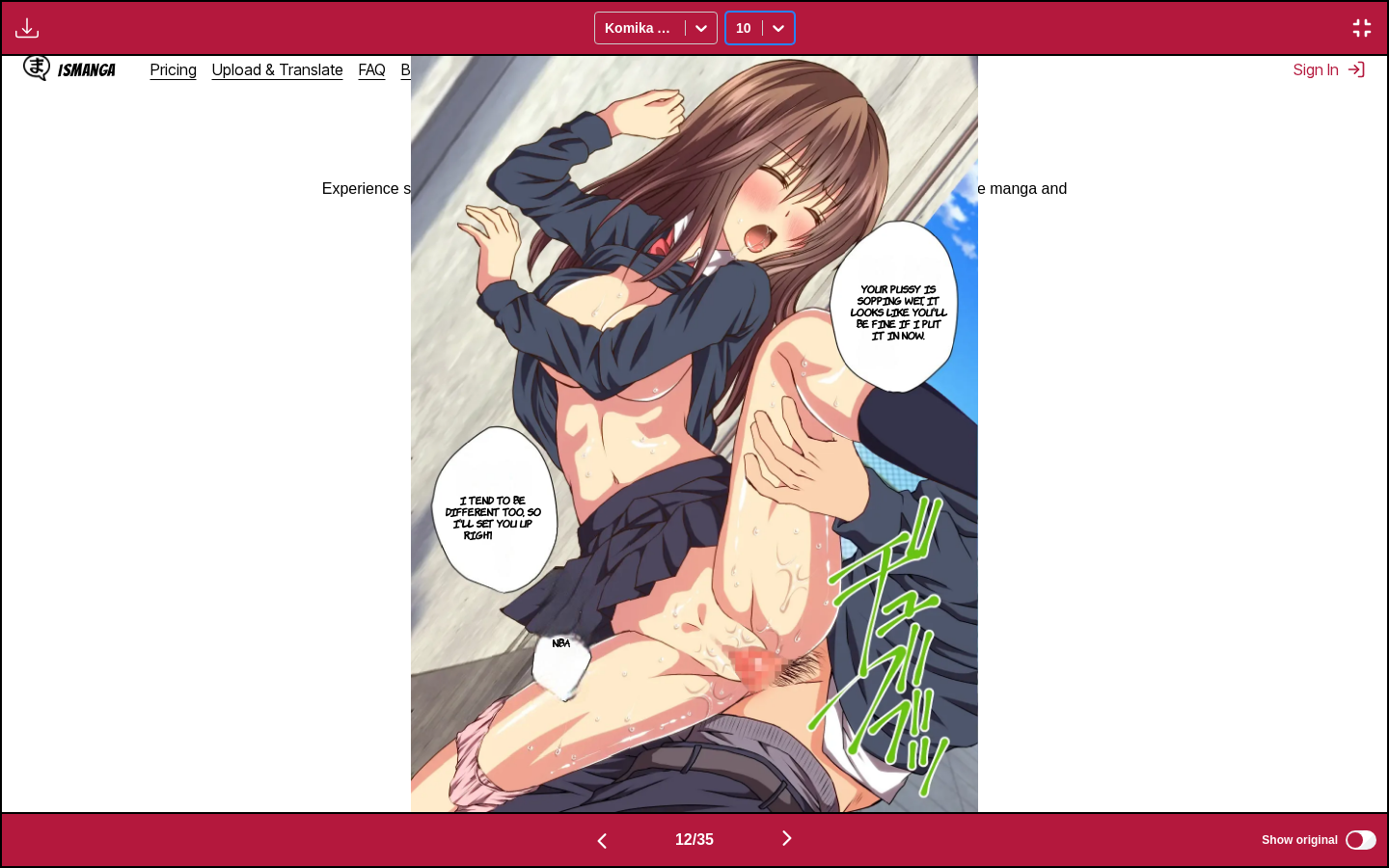 click on "I tend to be different too, so i'll set you up right away." at bounding box center (493, 517) 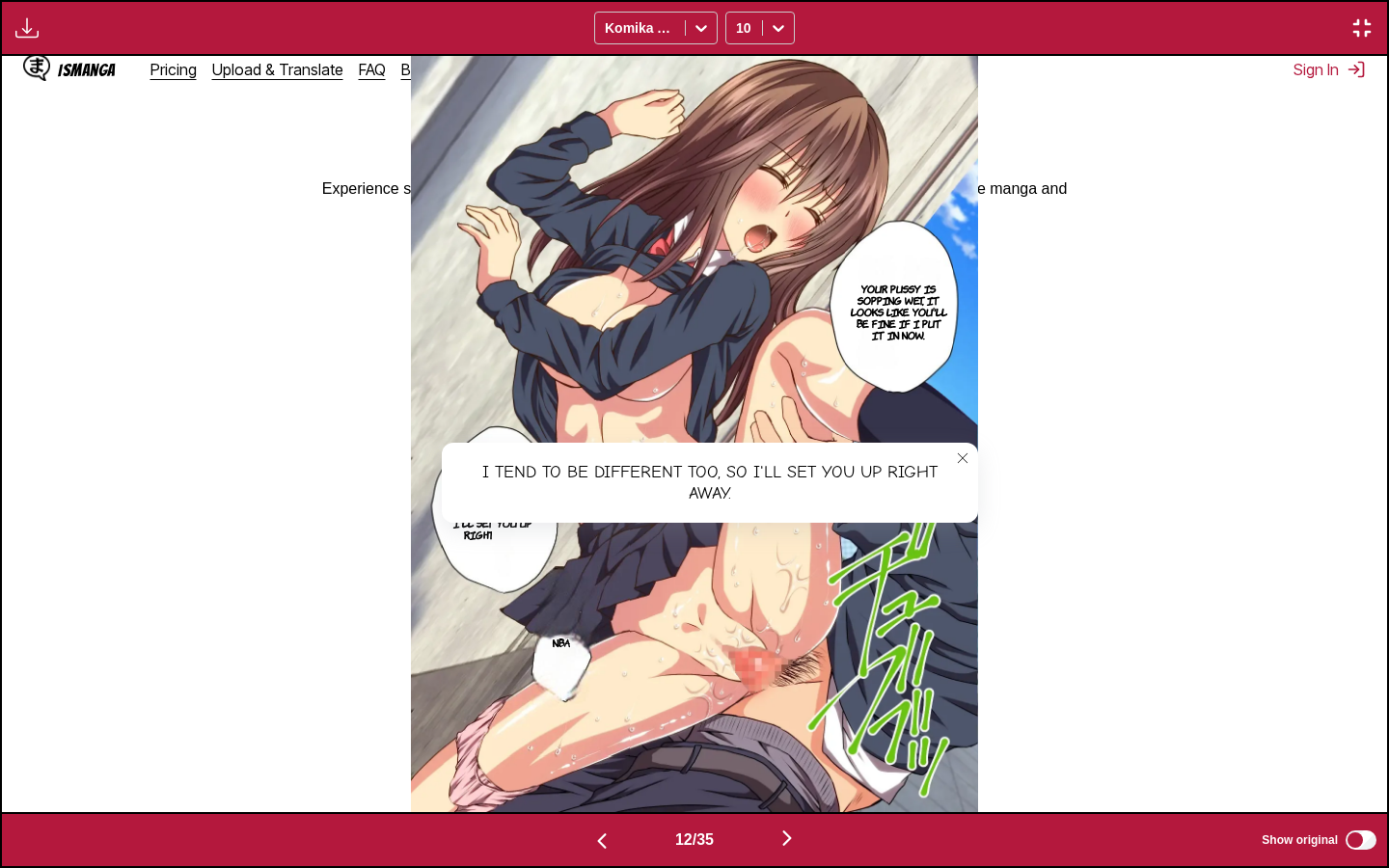 click at bounding box center (963, 458) 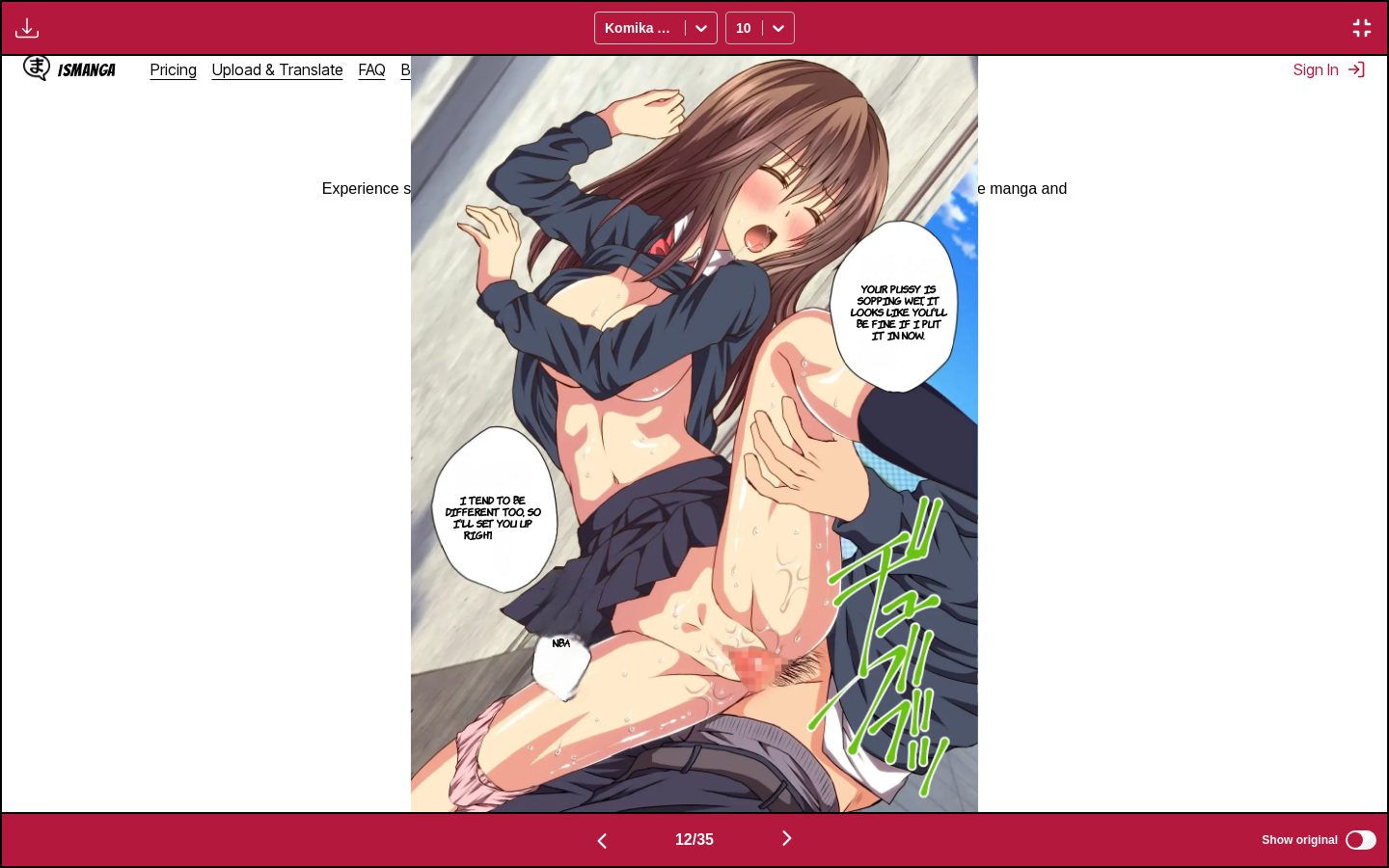 click 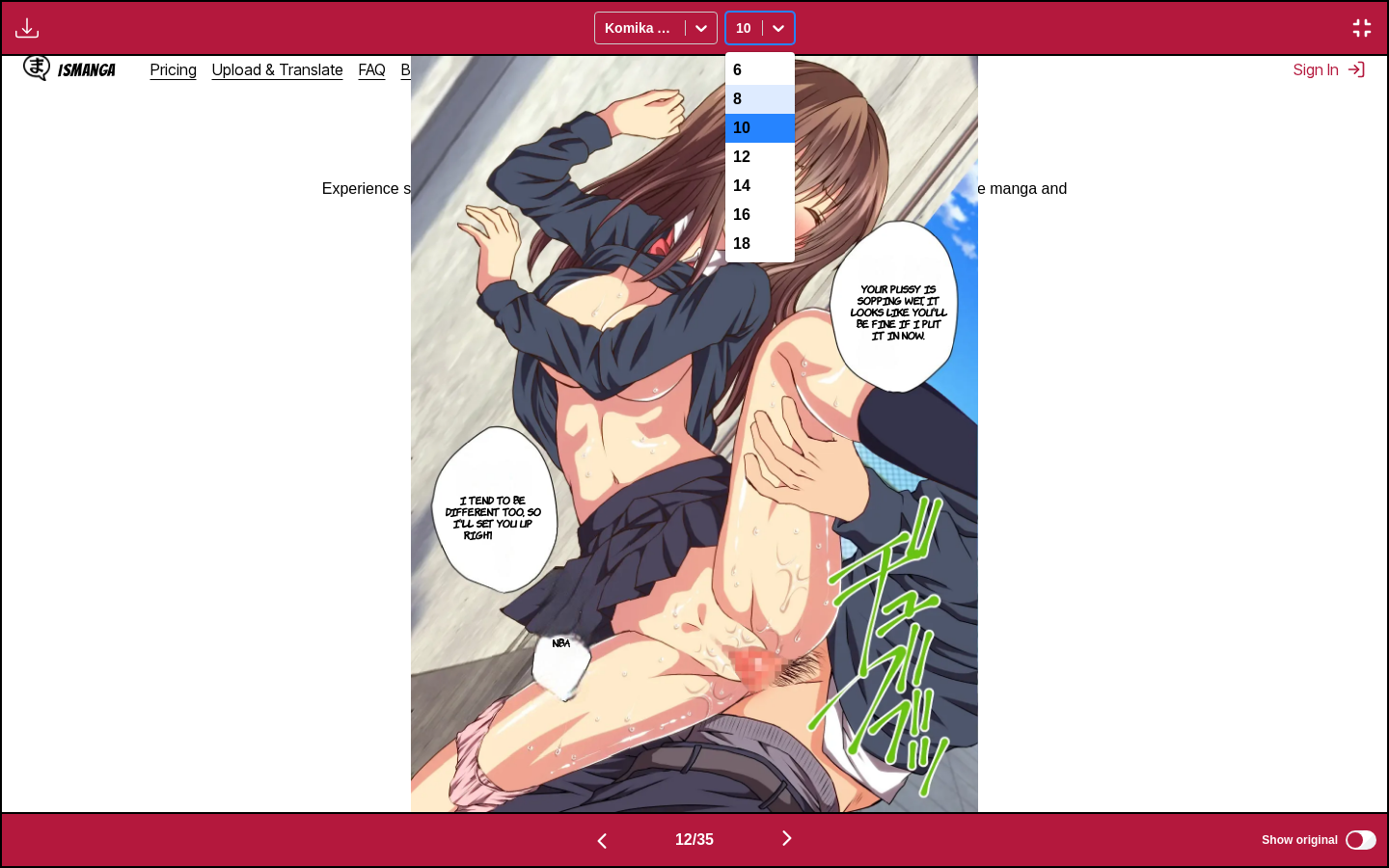 click on "8" at bounding box center (760, 99) 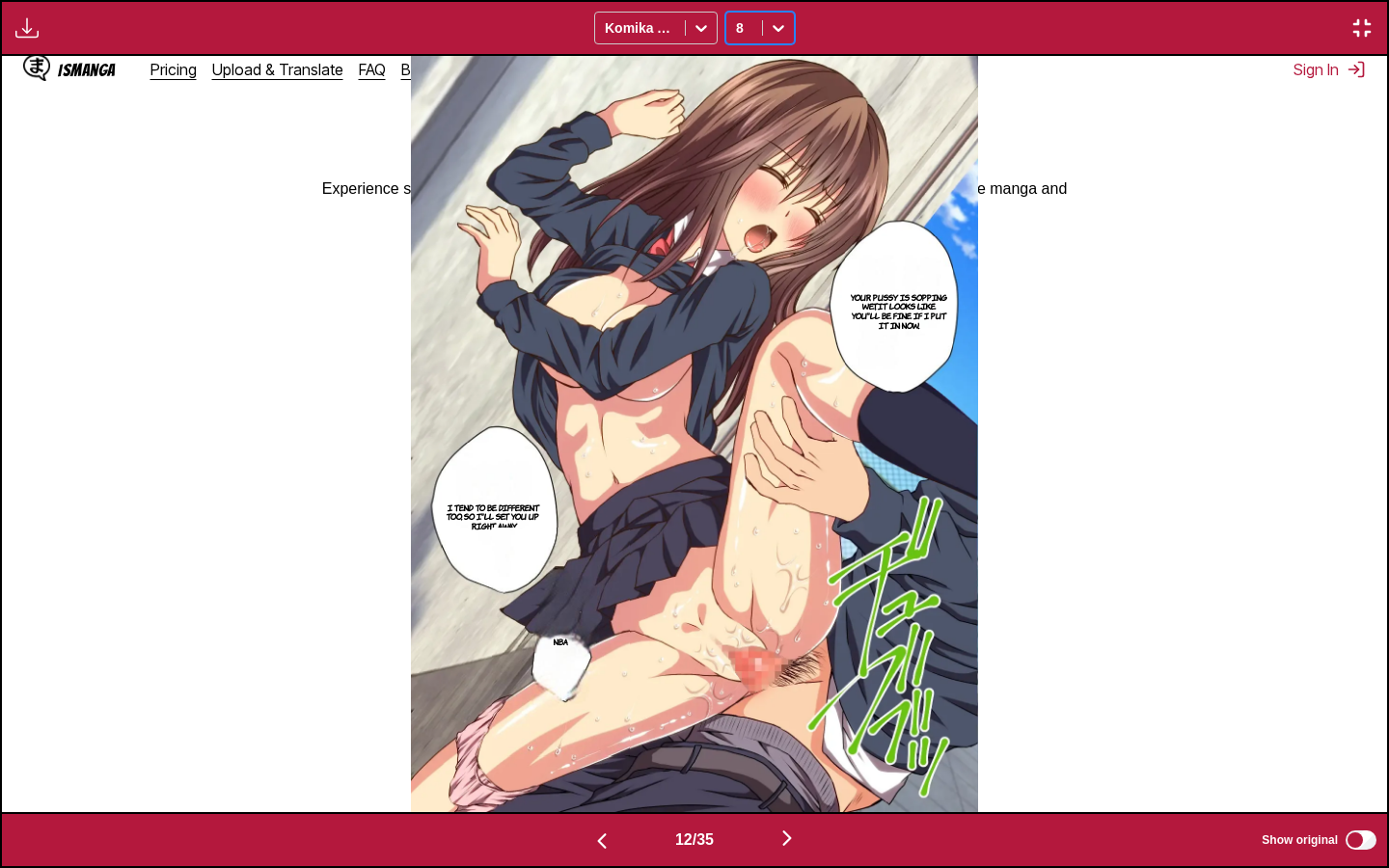 scroll, scrollTop: 0, scrollLeft: 16622, axis: horizontal 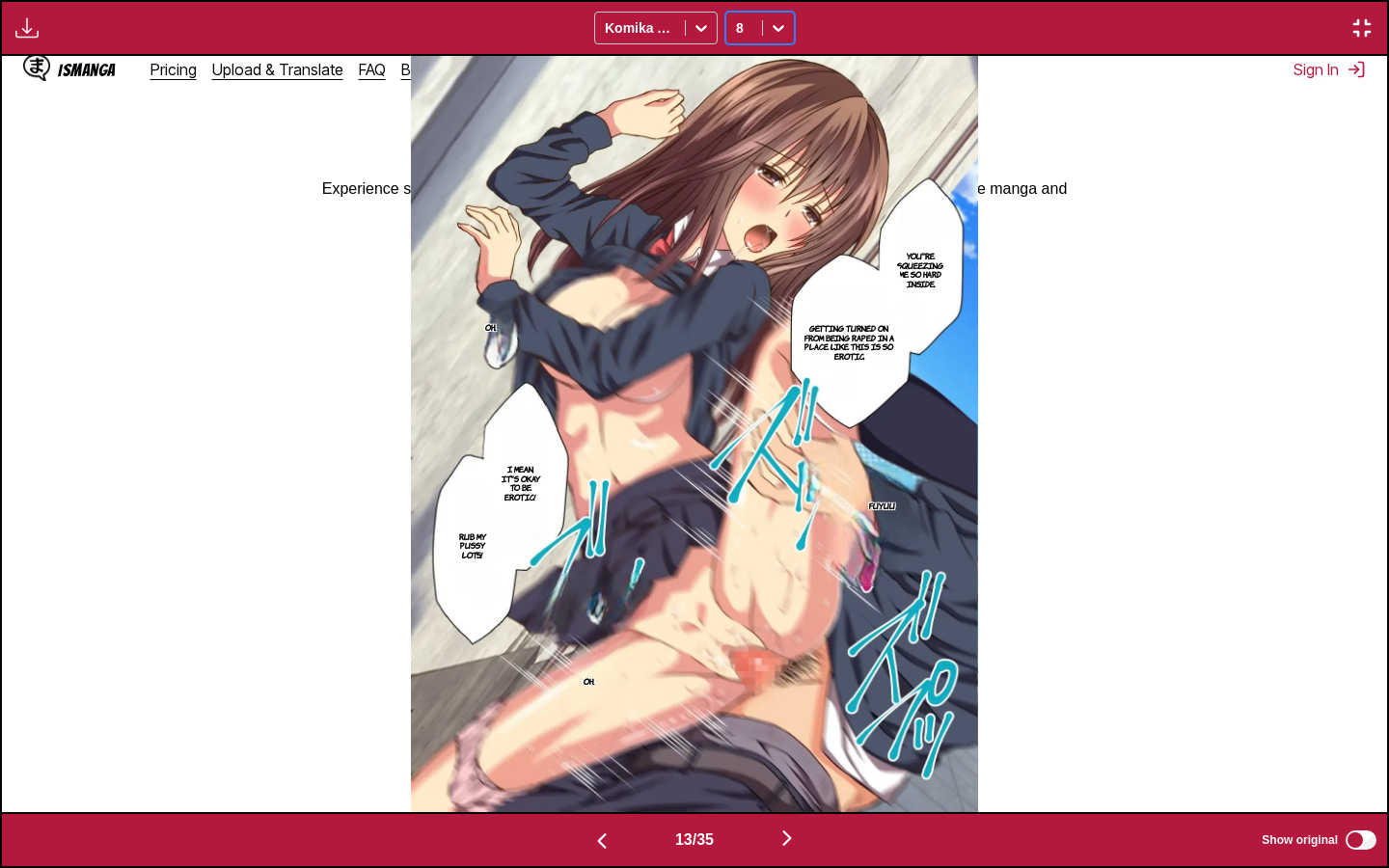 click 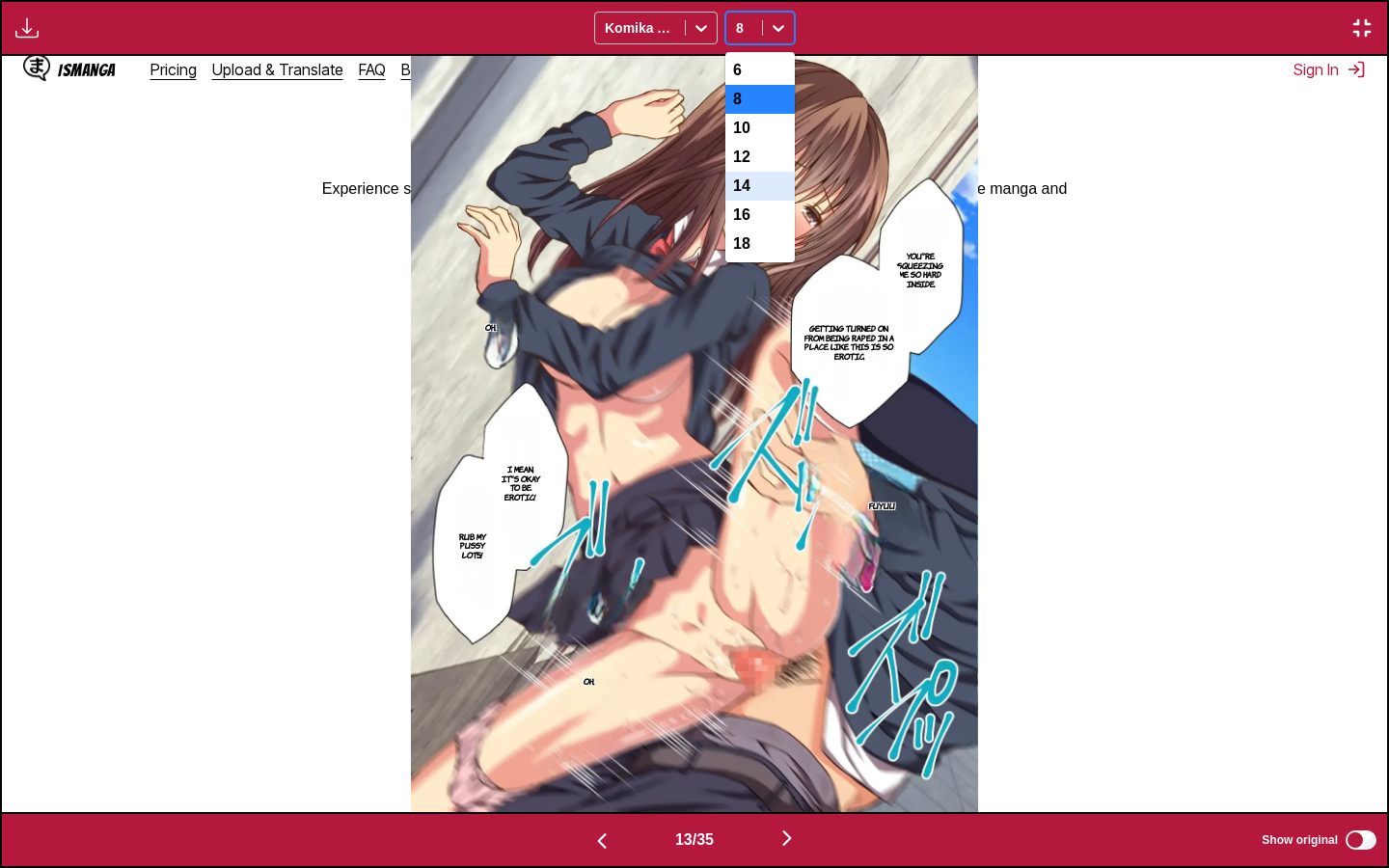 click on "14" at bounding box center [760, 186] 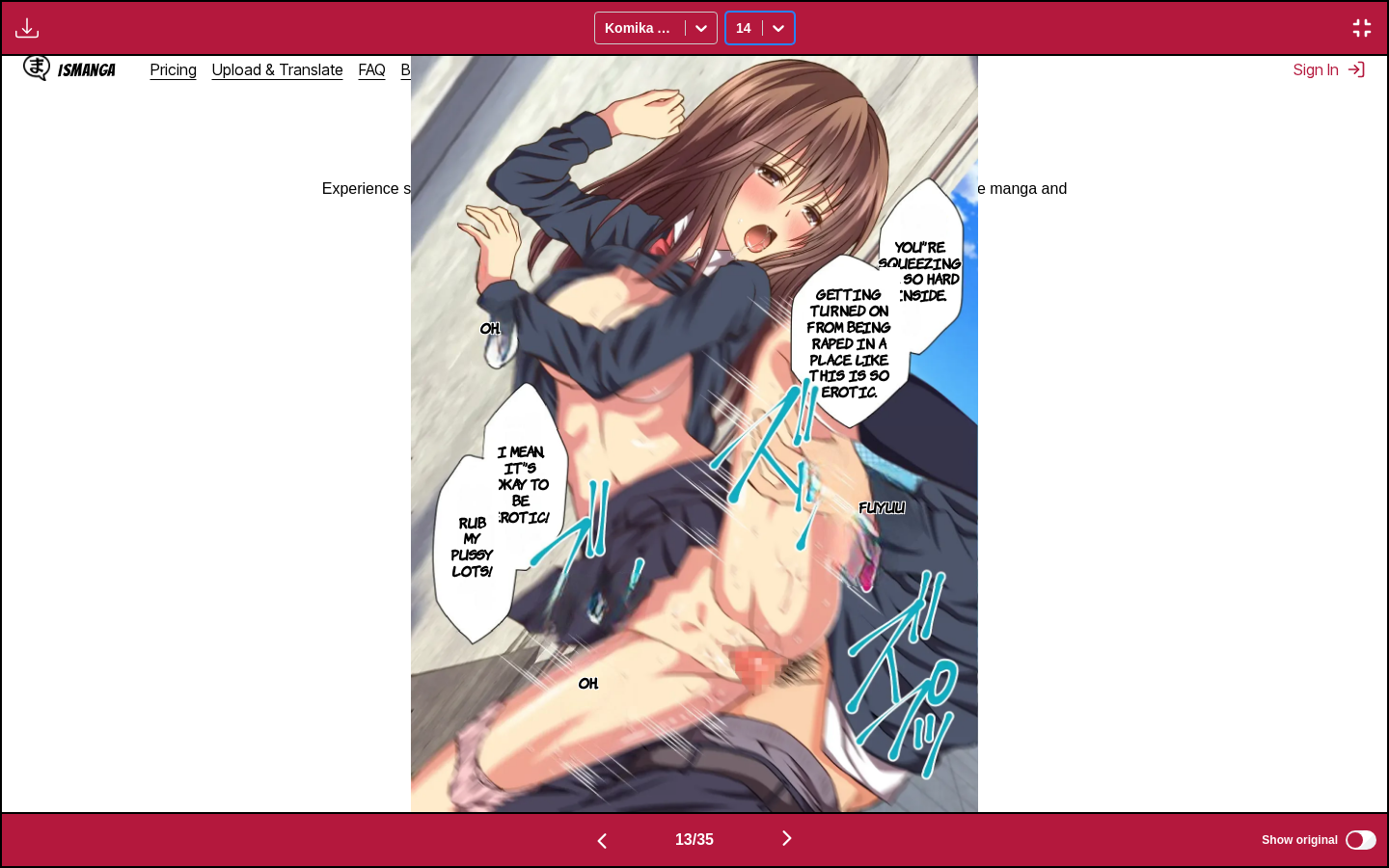 click at bounding box center [778, 28] 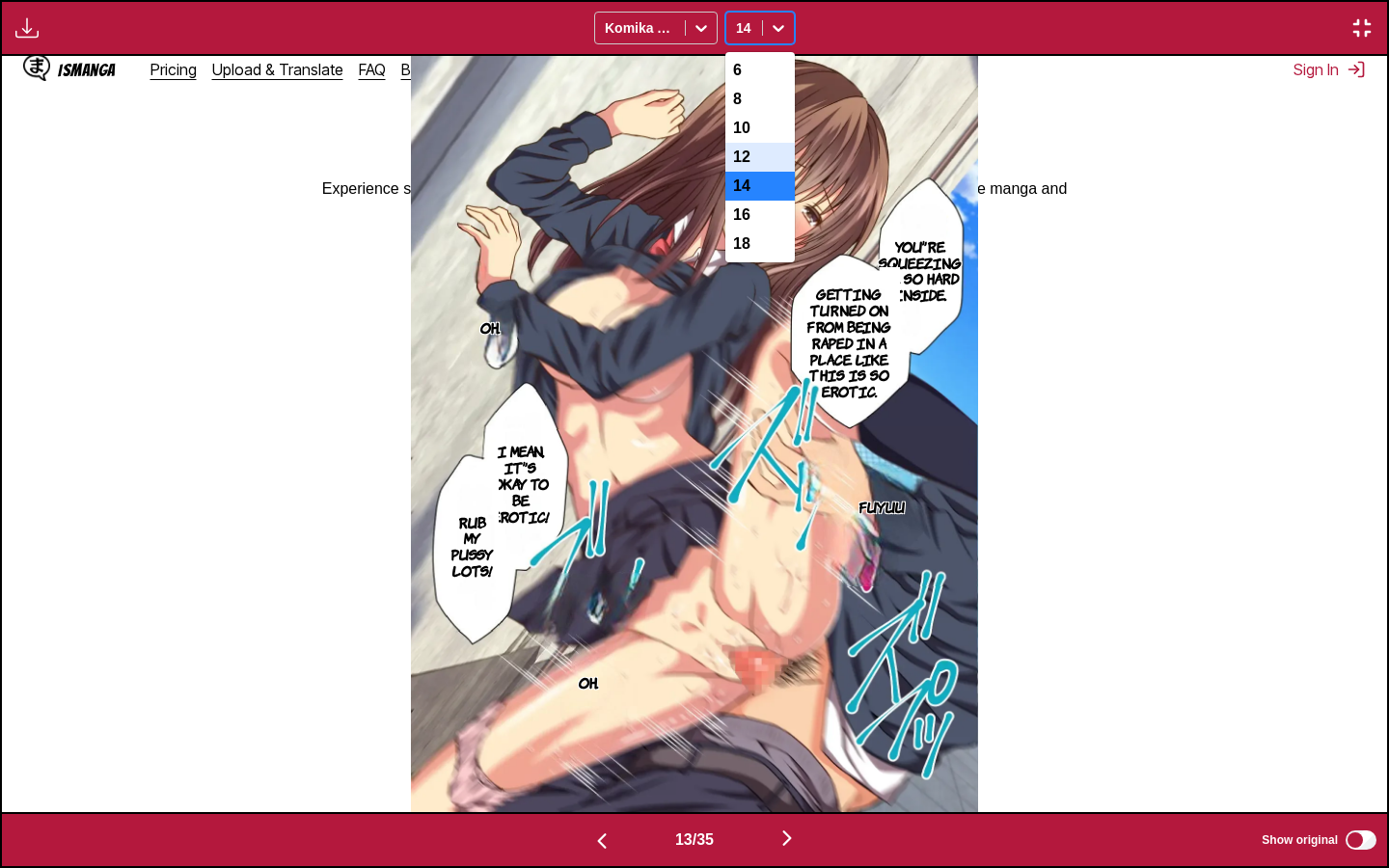 click on "12" at bounding box center (760, 157) 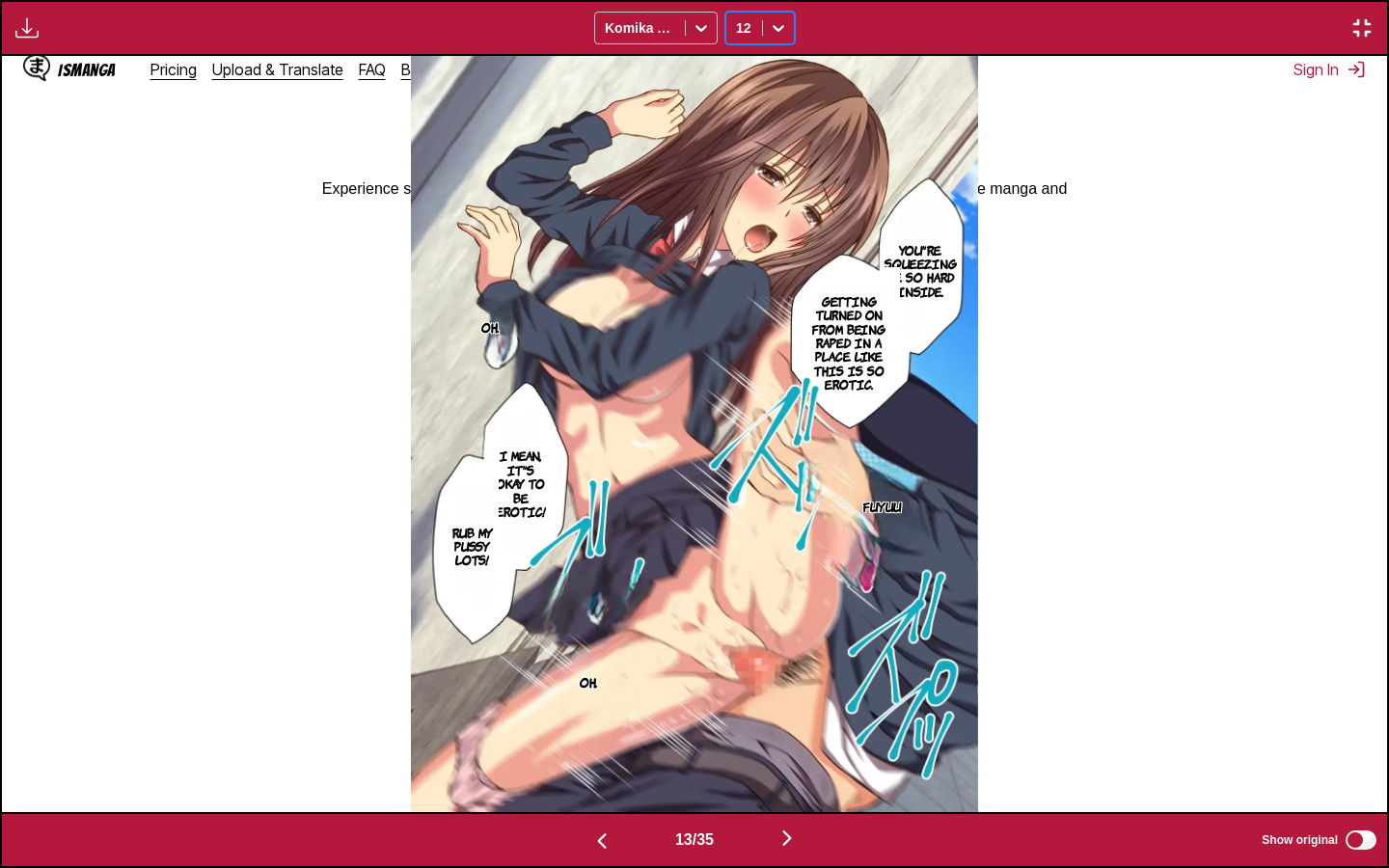 click on "You're squeezing me so hard inside." at bounding box center [920, 271] 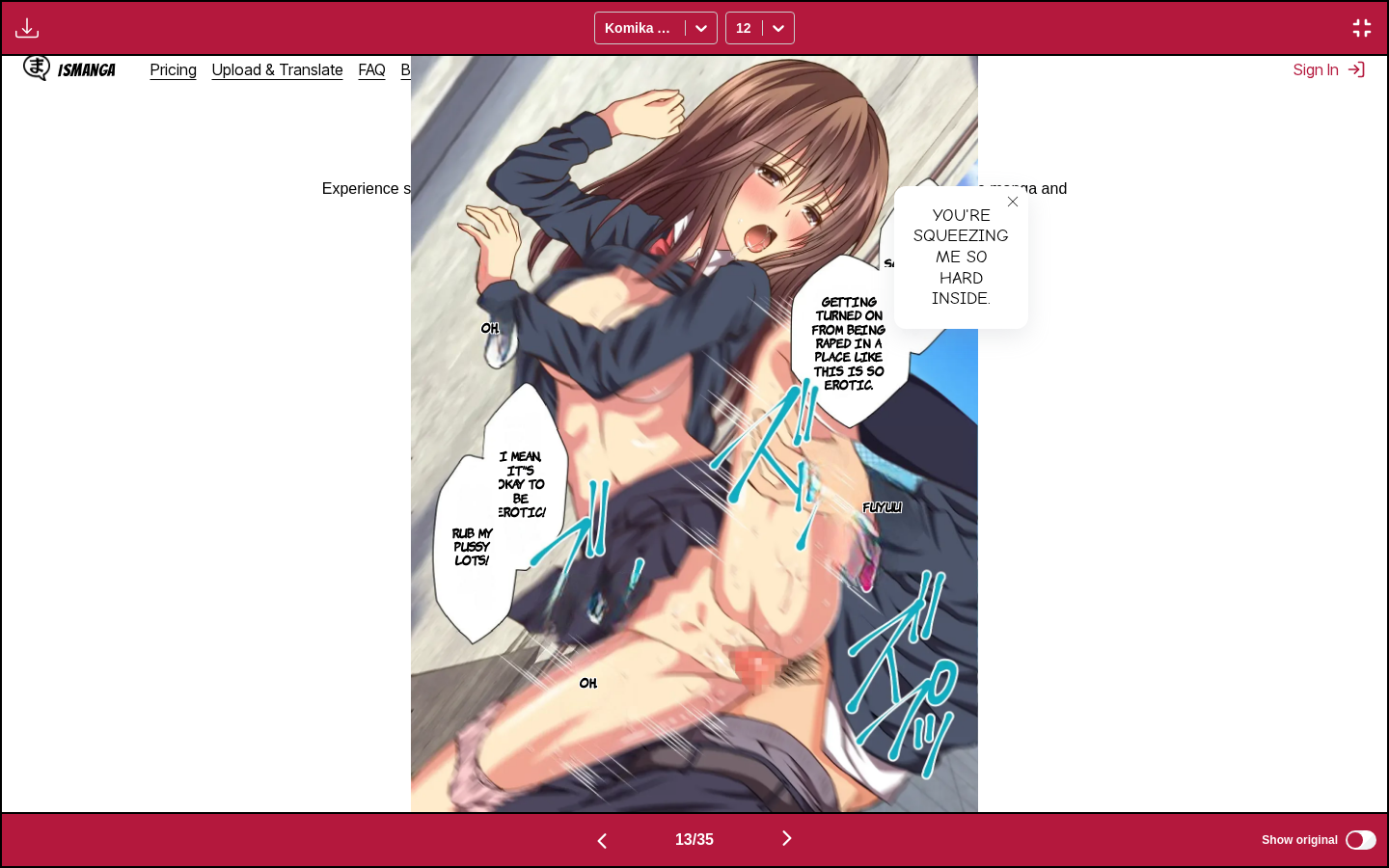 click 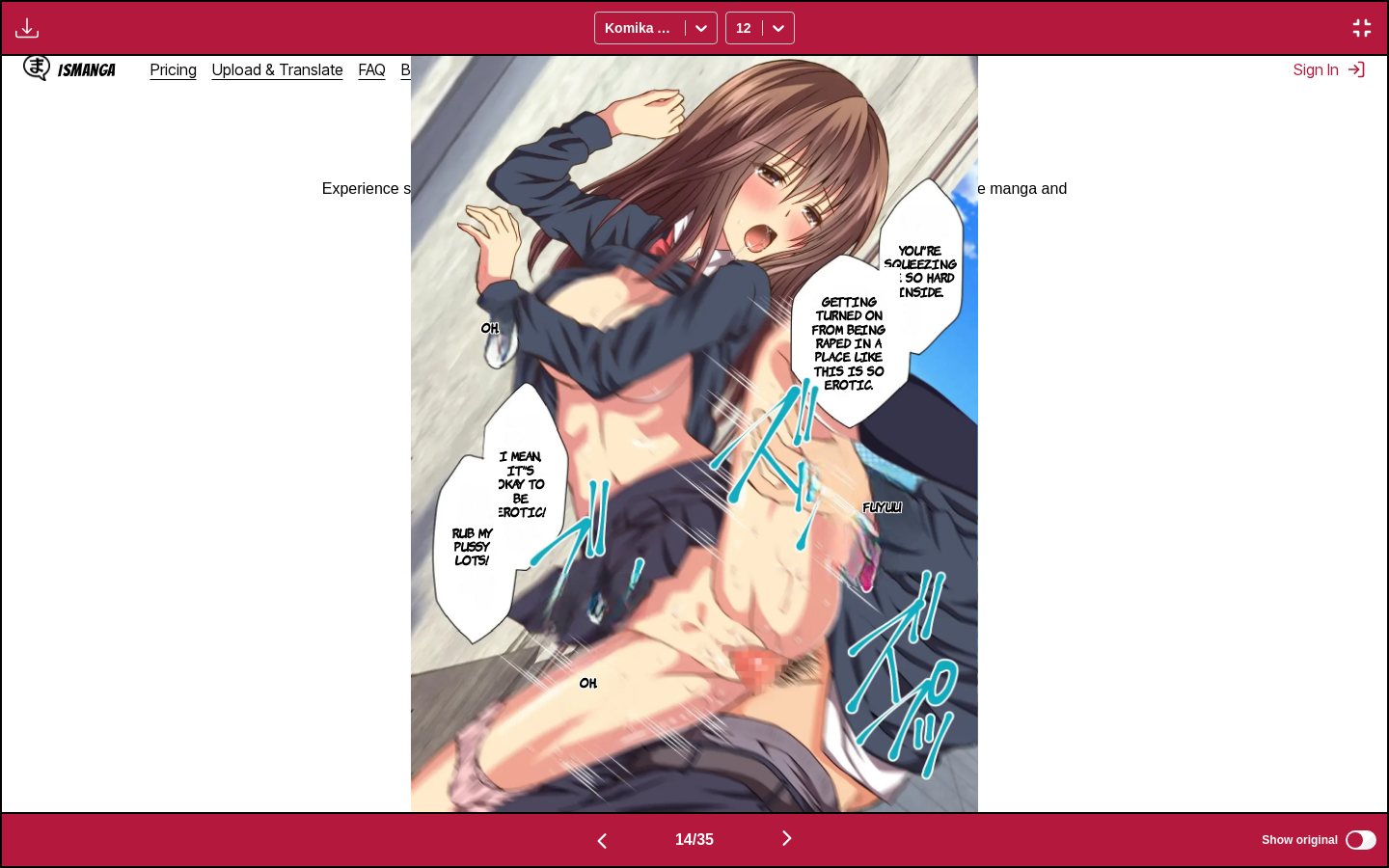 scroll, scrollTop: 0, scrollLeft: 18007, axis: horizontal 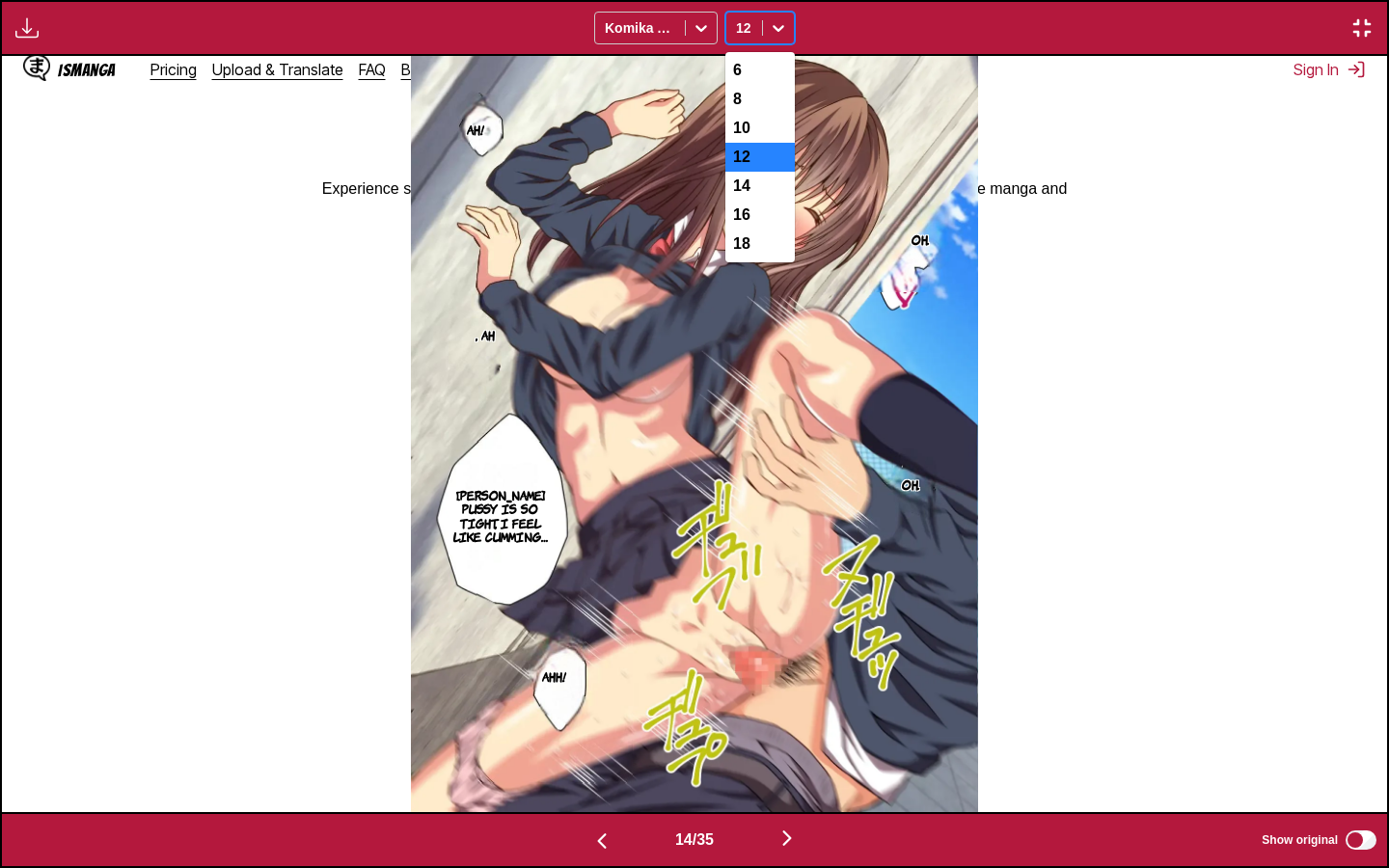 click on "12" at bounding box center [744, 28] 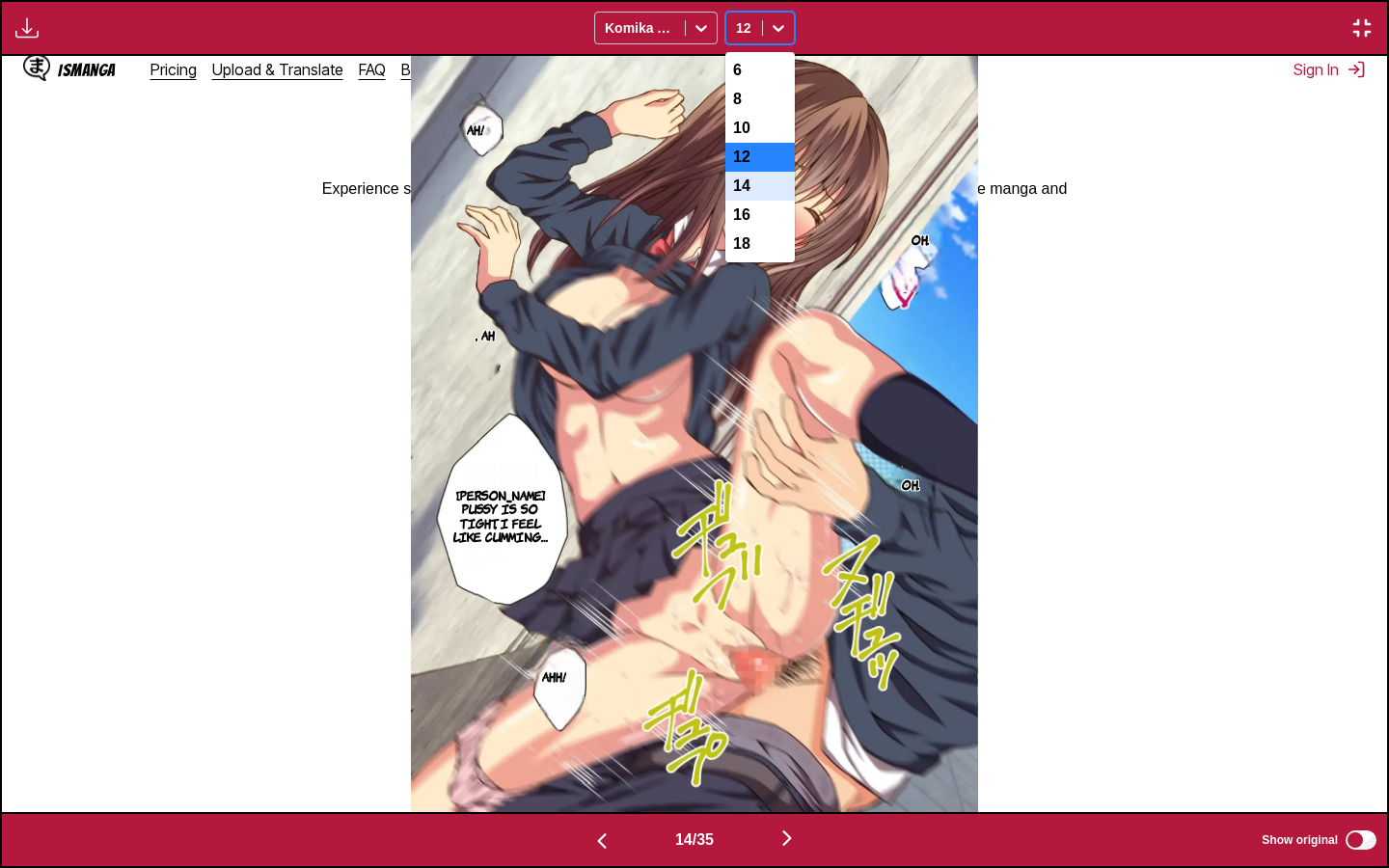 click on "14" at bounding box center [760, 186] 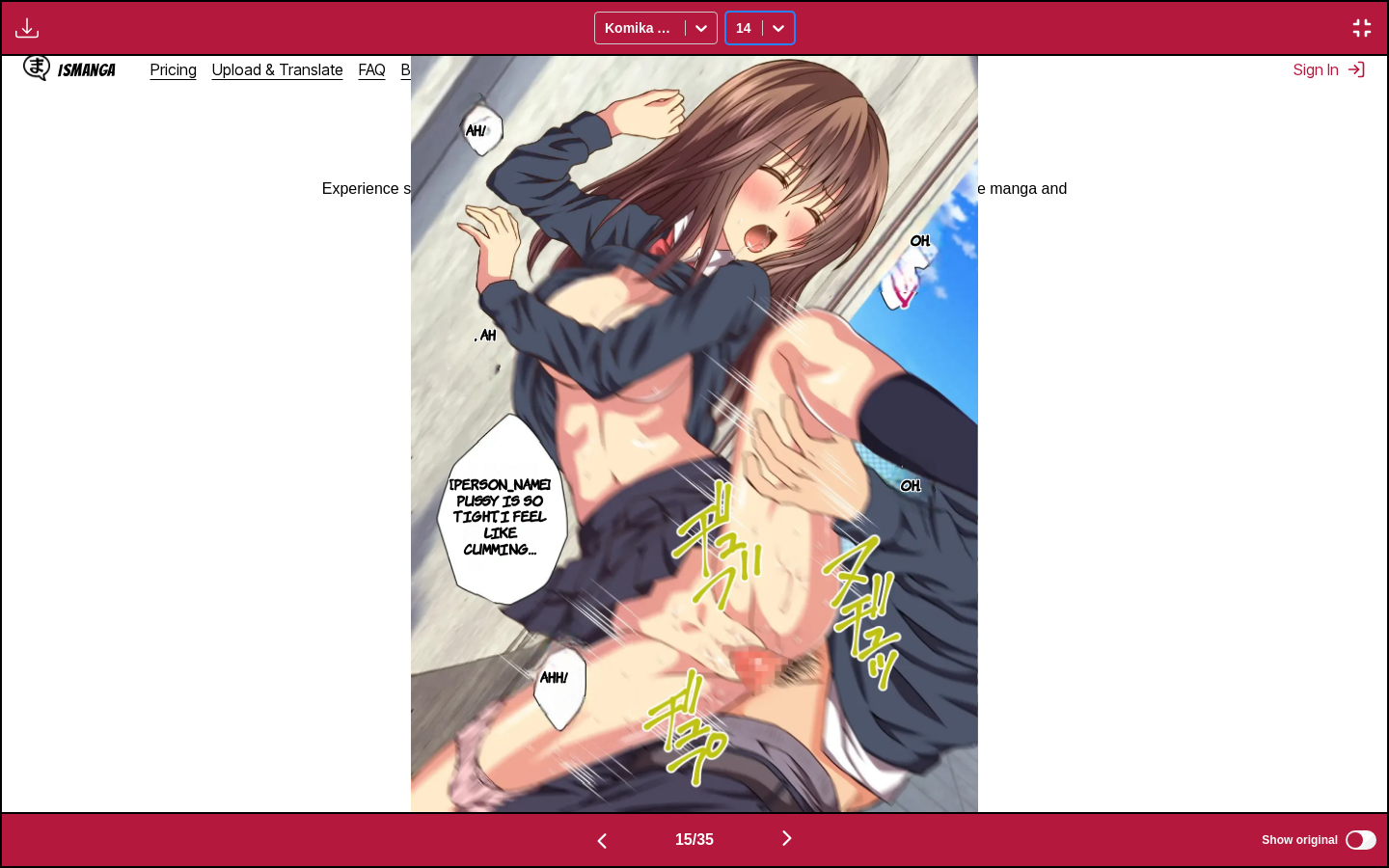 scroll, scrollTop: 0, scrollLeft: 19392, axis: horizontal 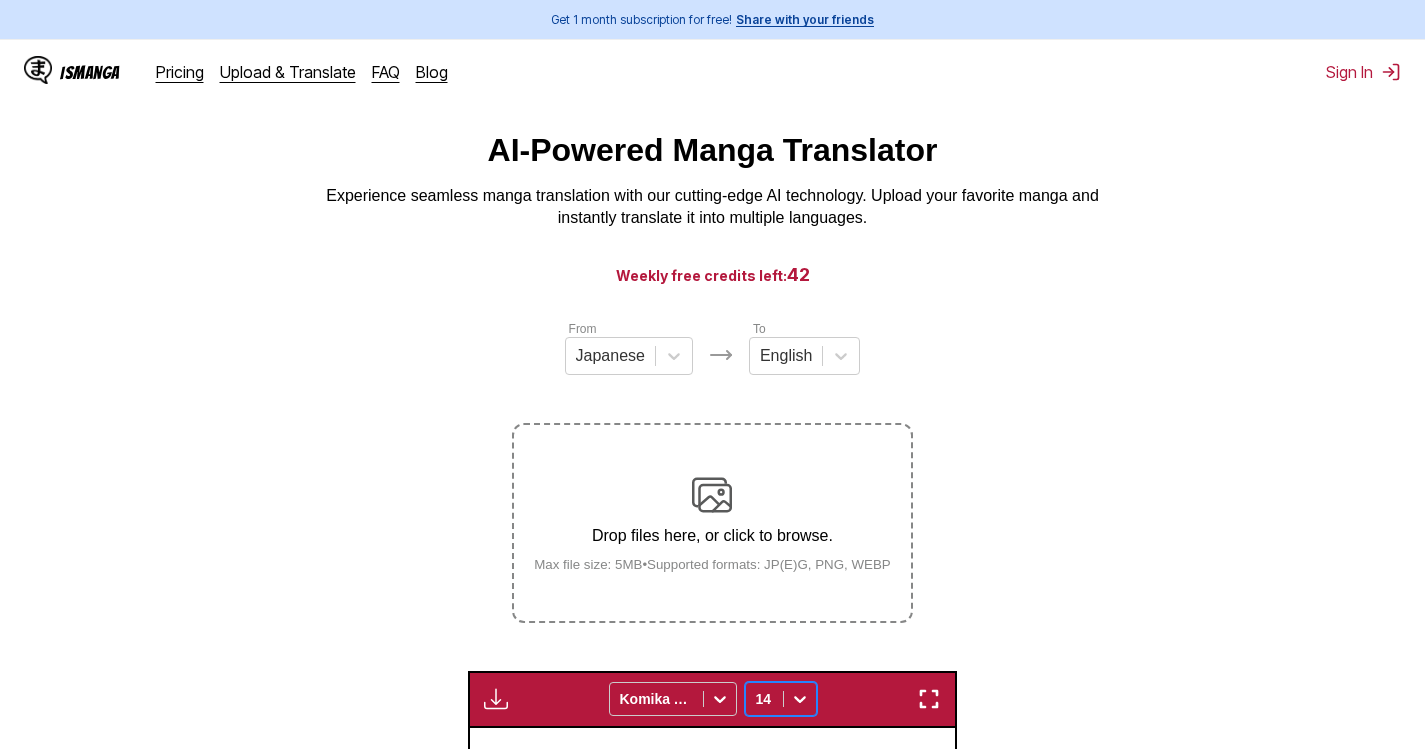 click at bounding box center [929, 699] 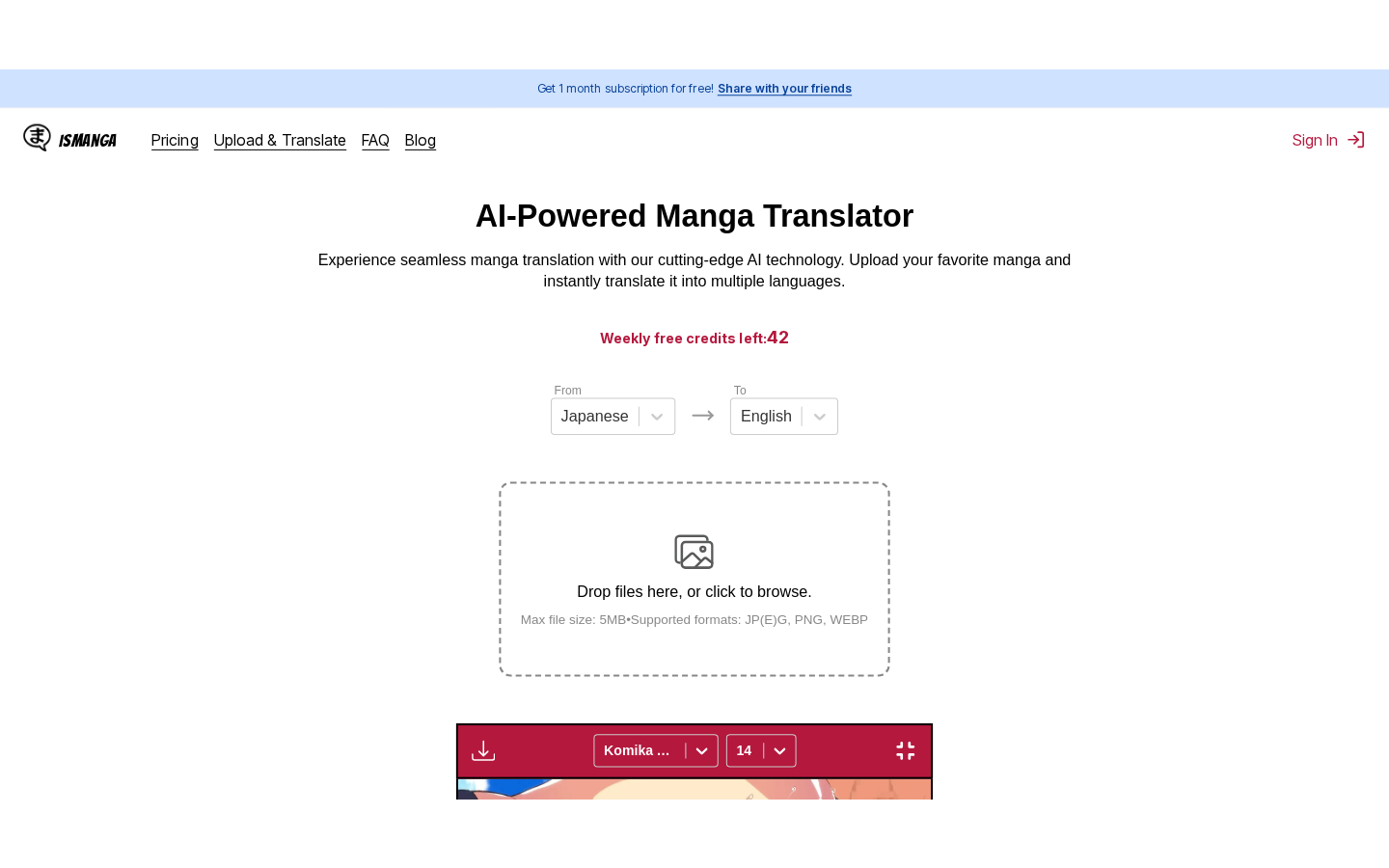 scroll, scrollTop: 0, scrollLeft: 37399, axis: horizontal 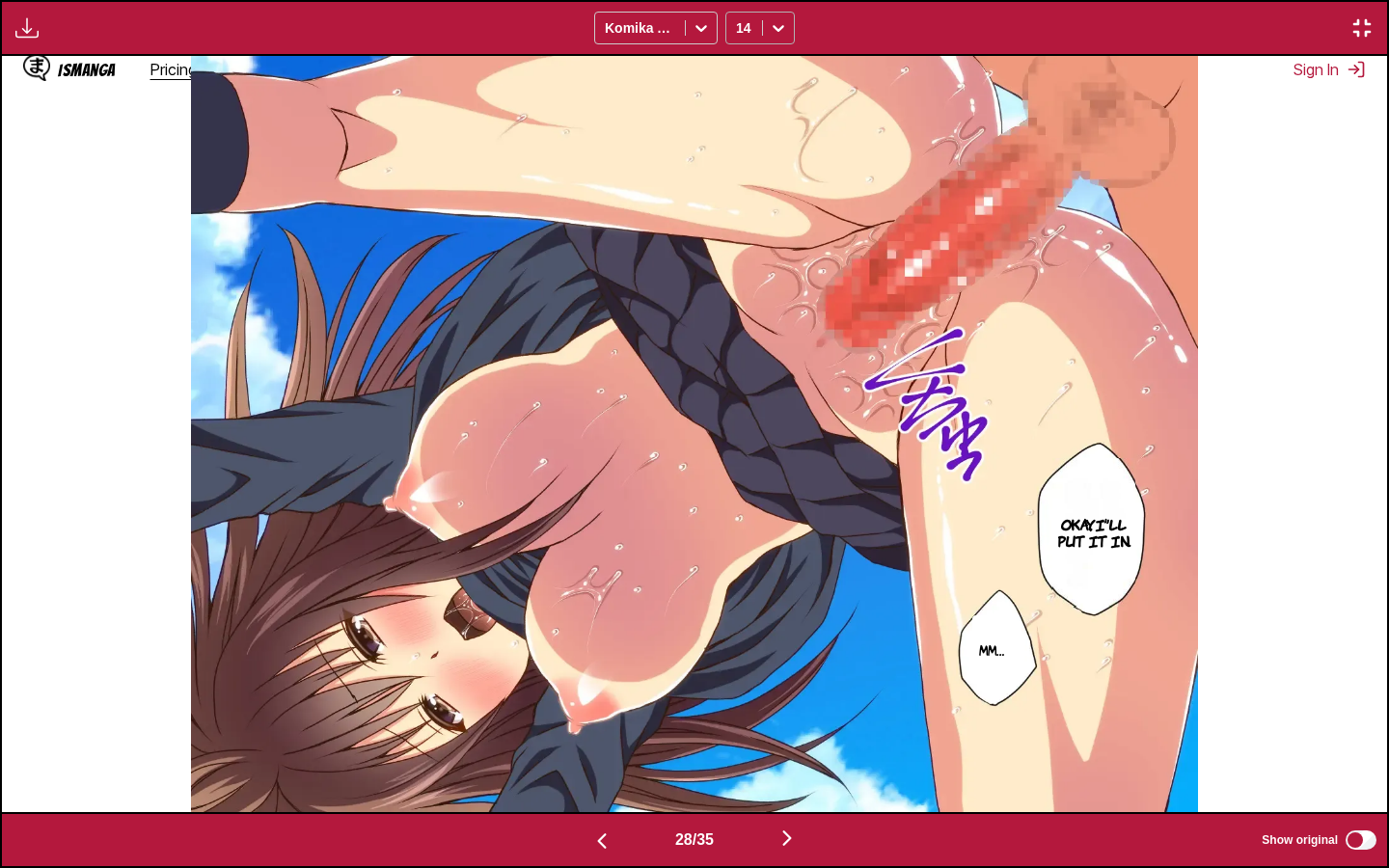 click 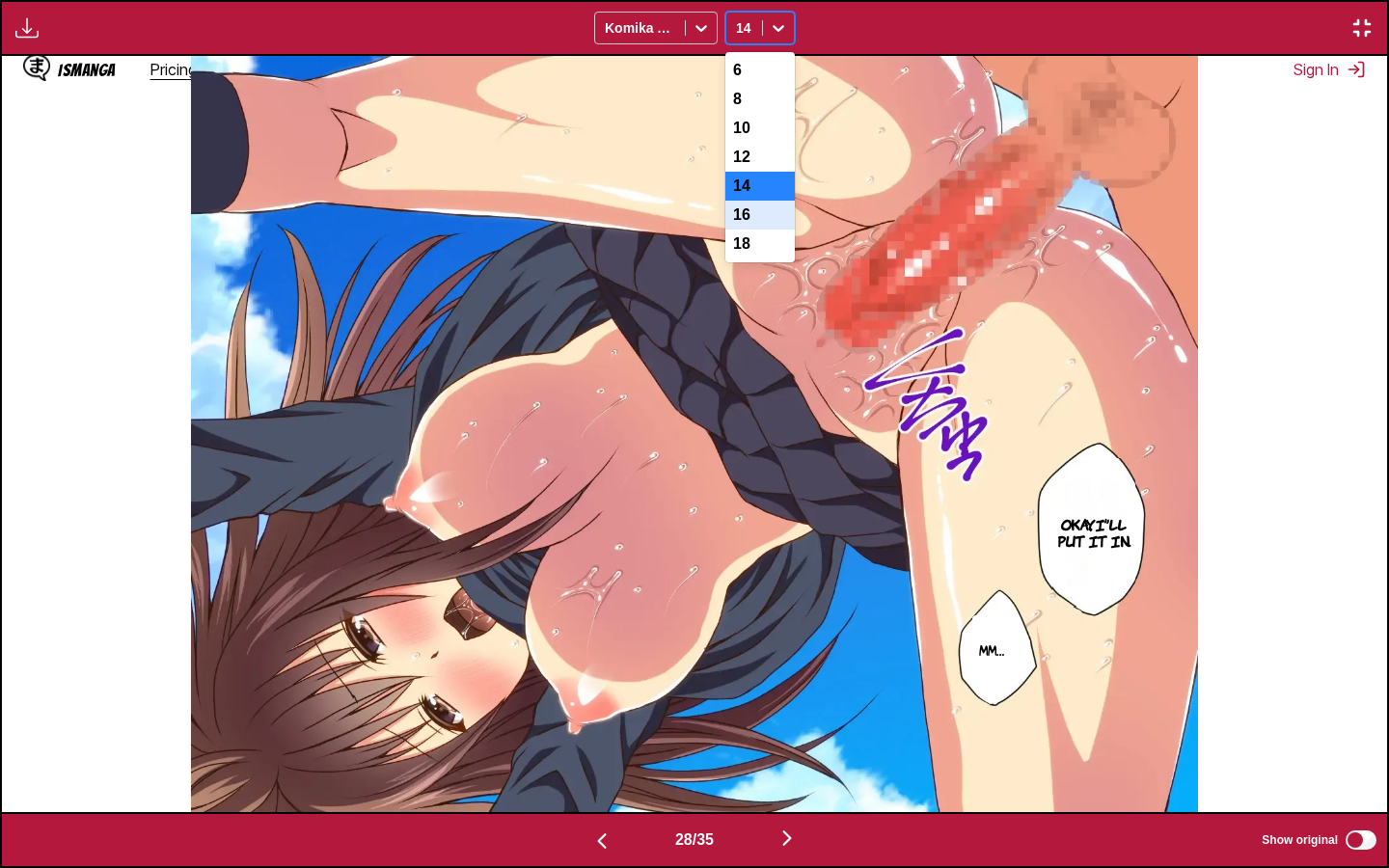 click on "16" at bounding box center (760, 215) 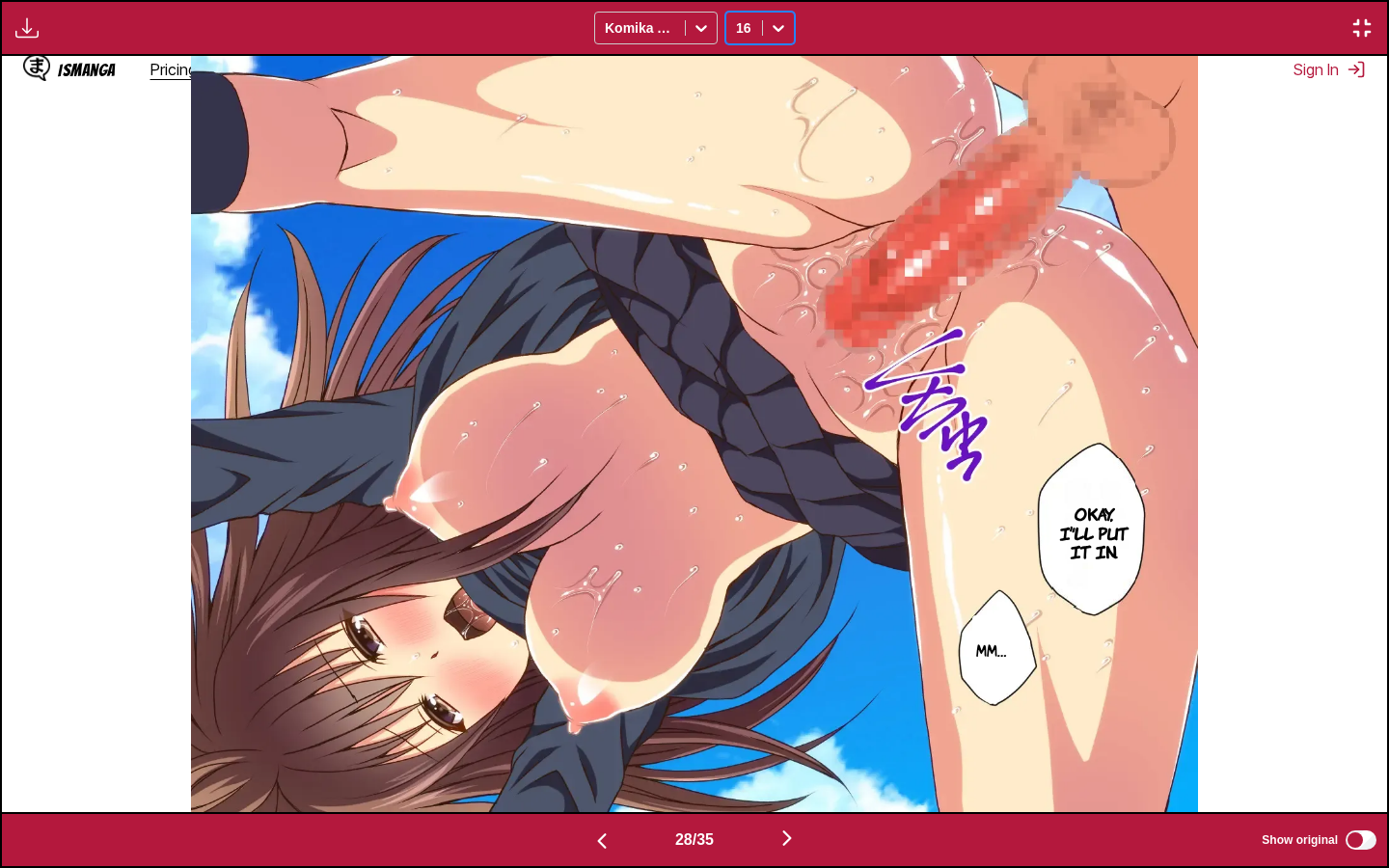 scroll, scrollTop: 0, scrollLeft: 38784, axis: horizontal 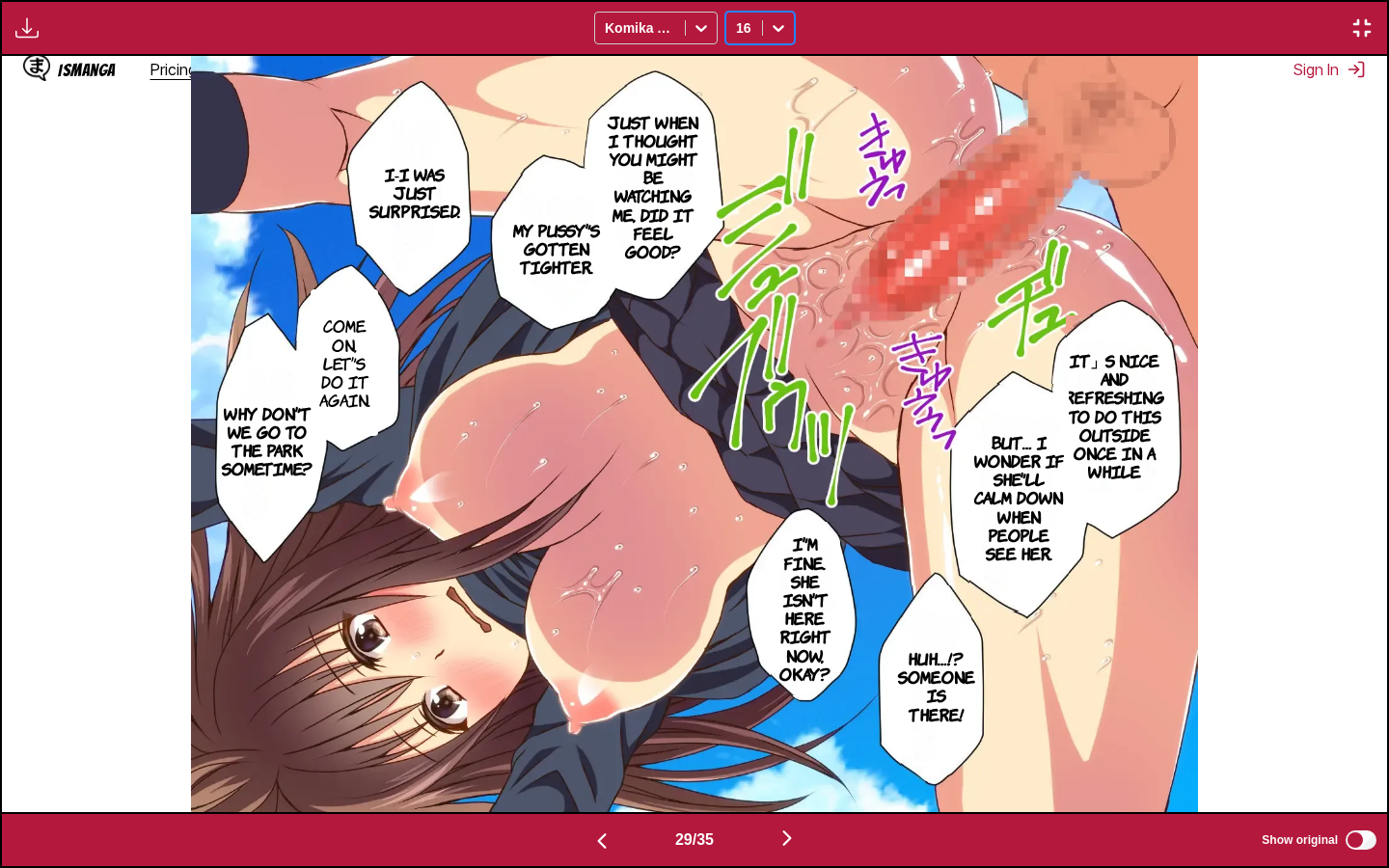 click 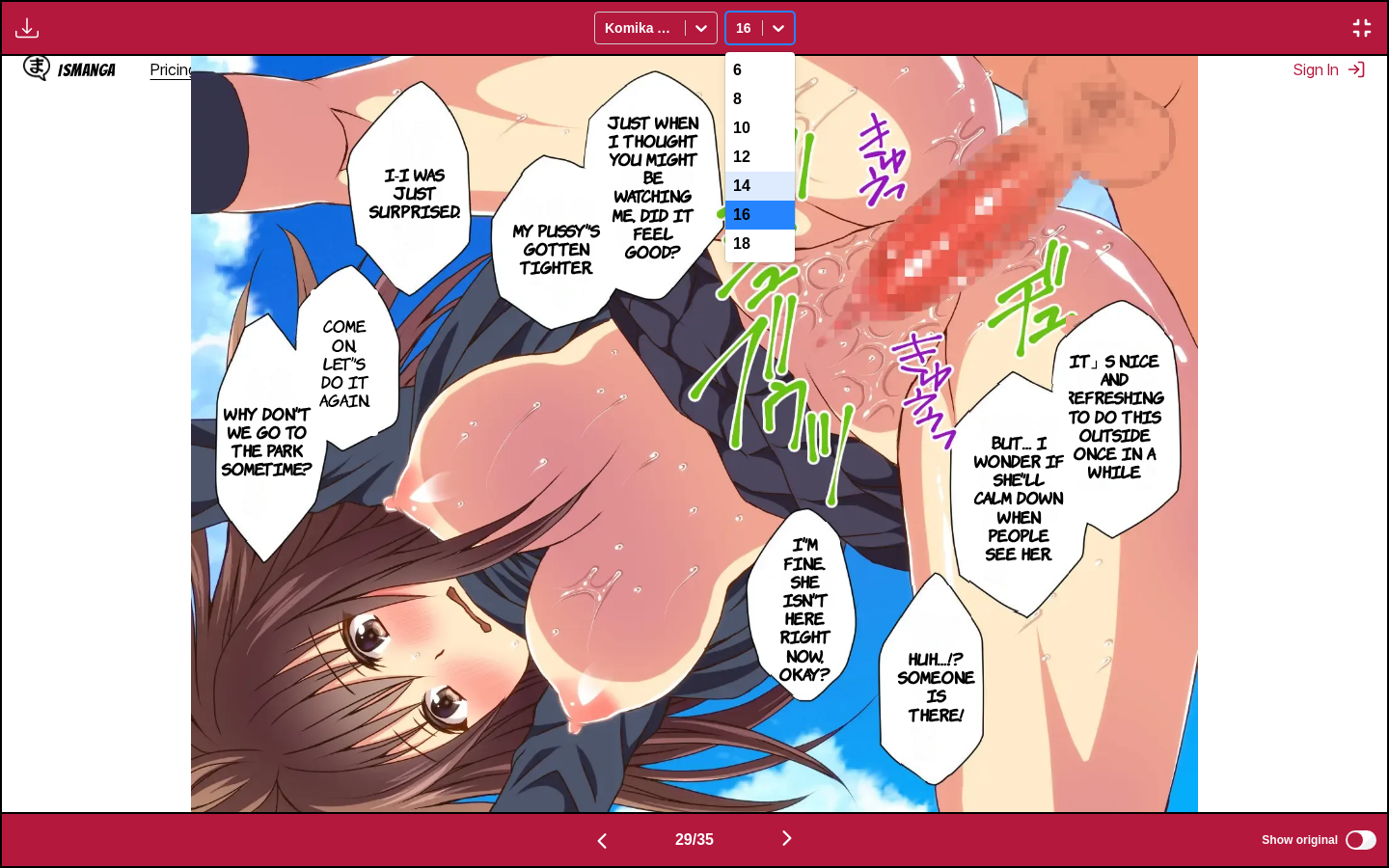 click on "14" at bounding box center (760, 186) 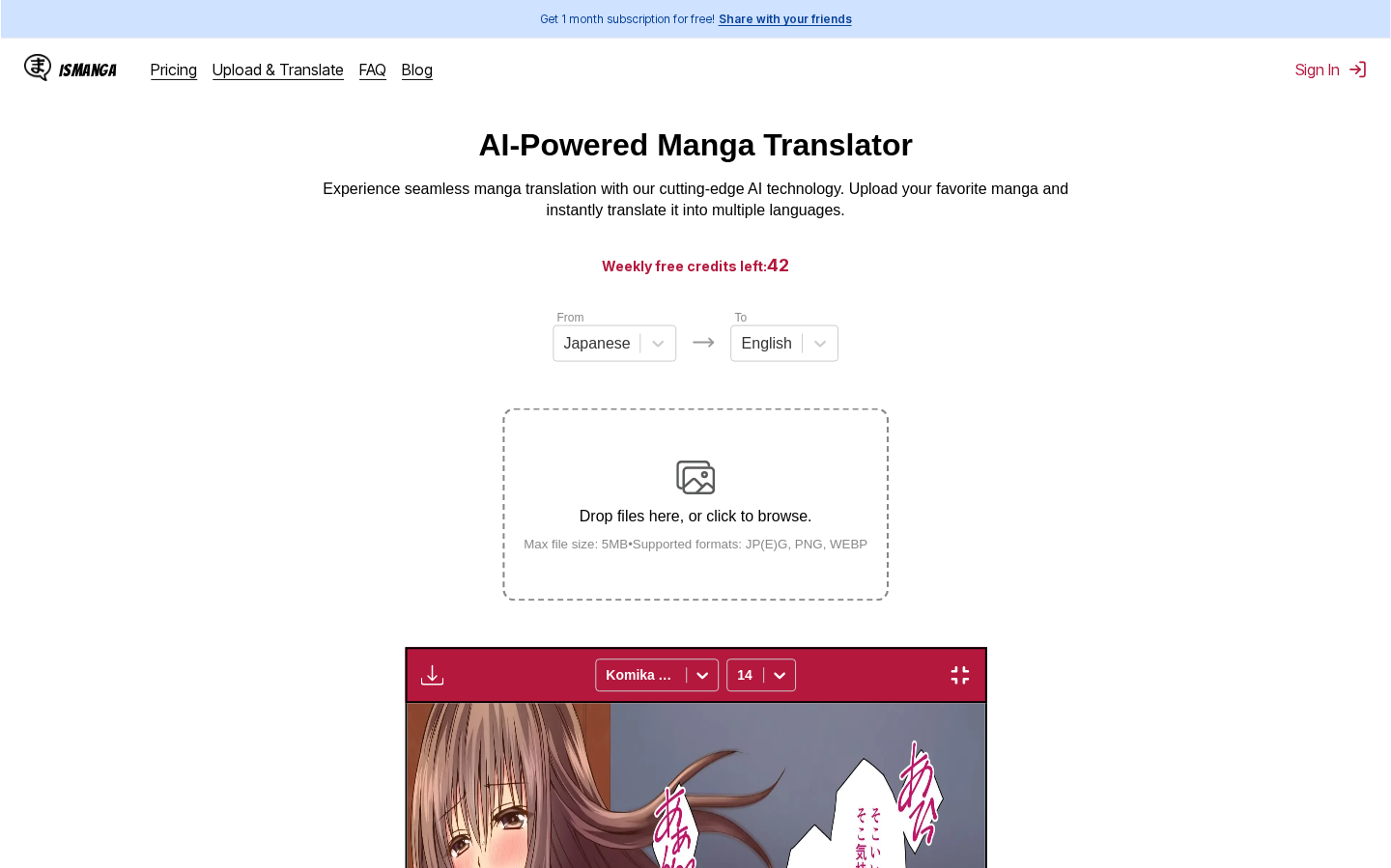 scroll, scrollTop: 0, scrollLeft: 0, axis: both 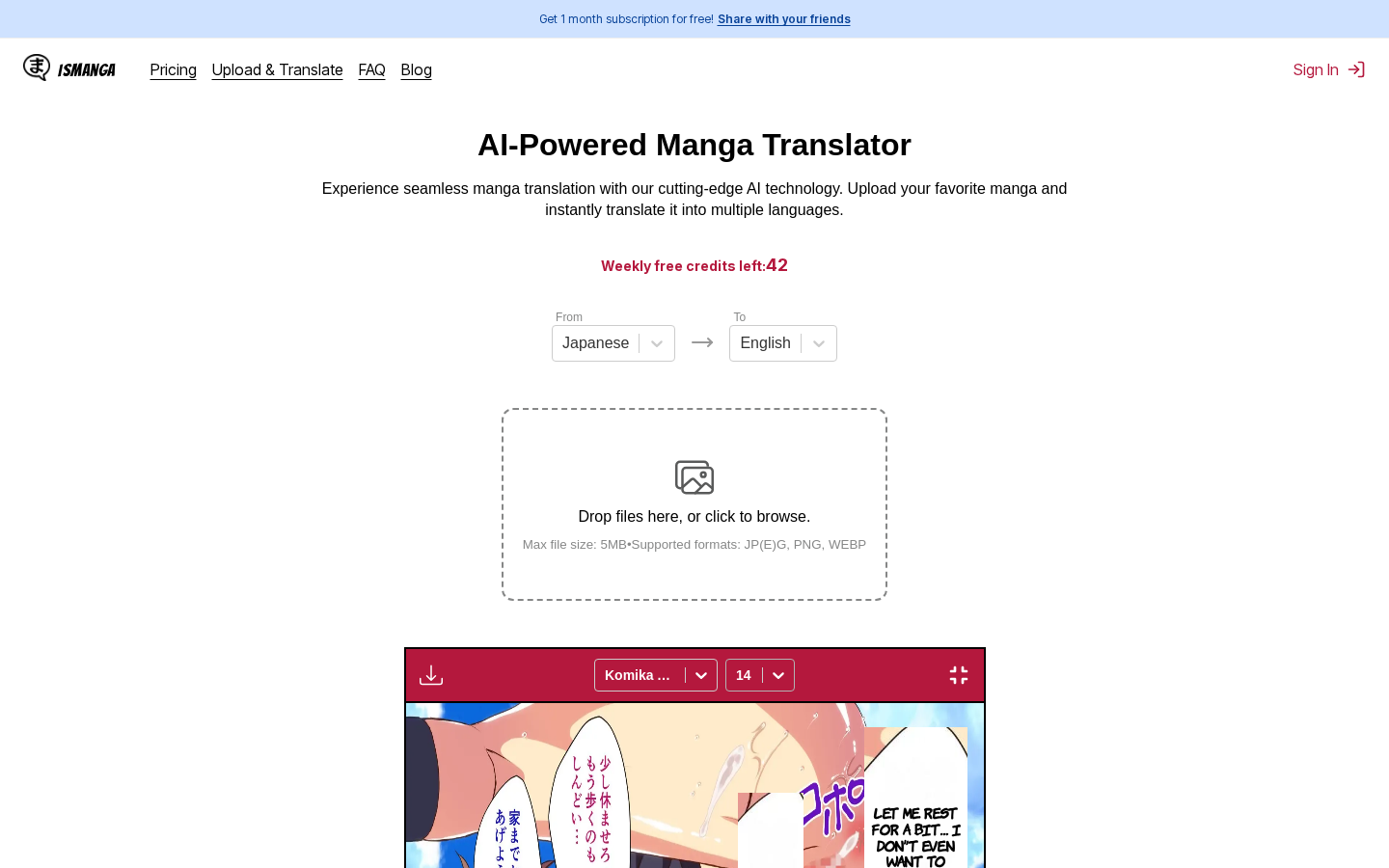 click 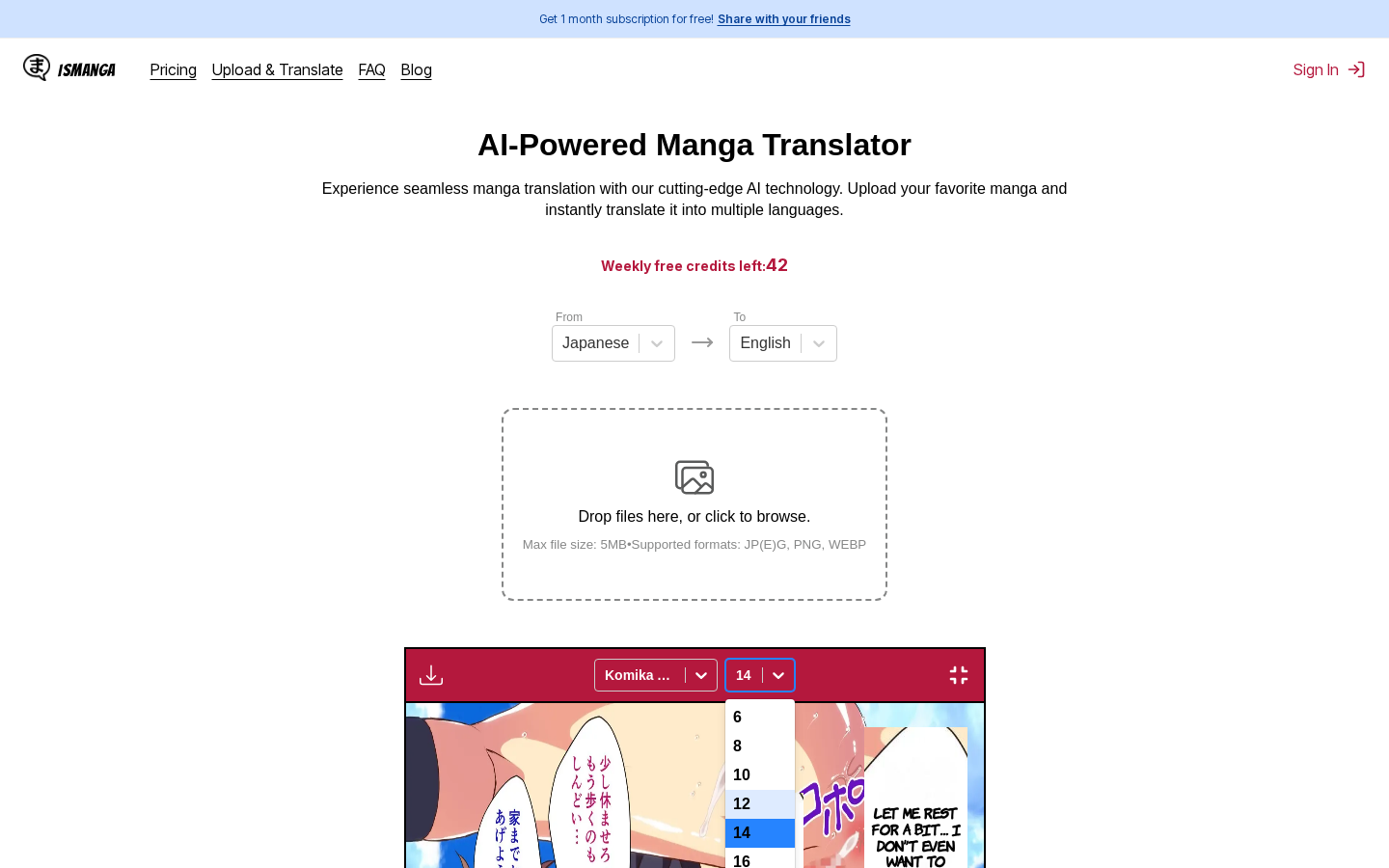 click on "12" at bounding box center (760, 804) 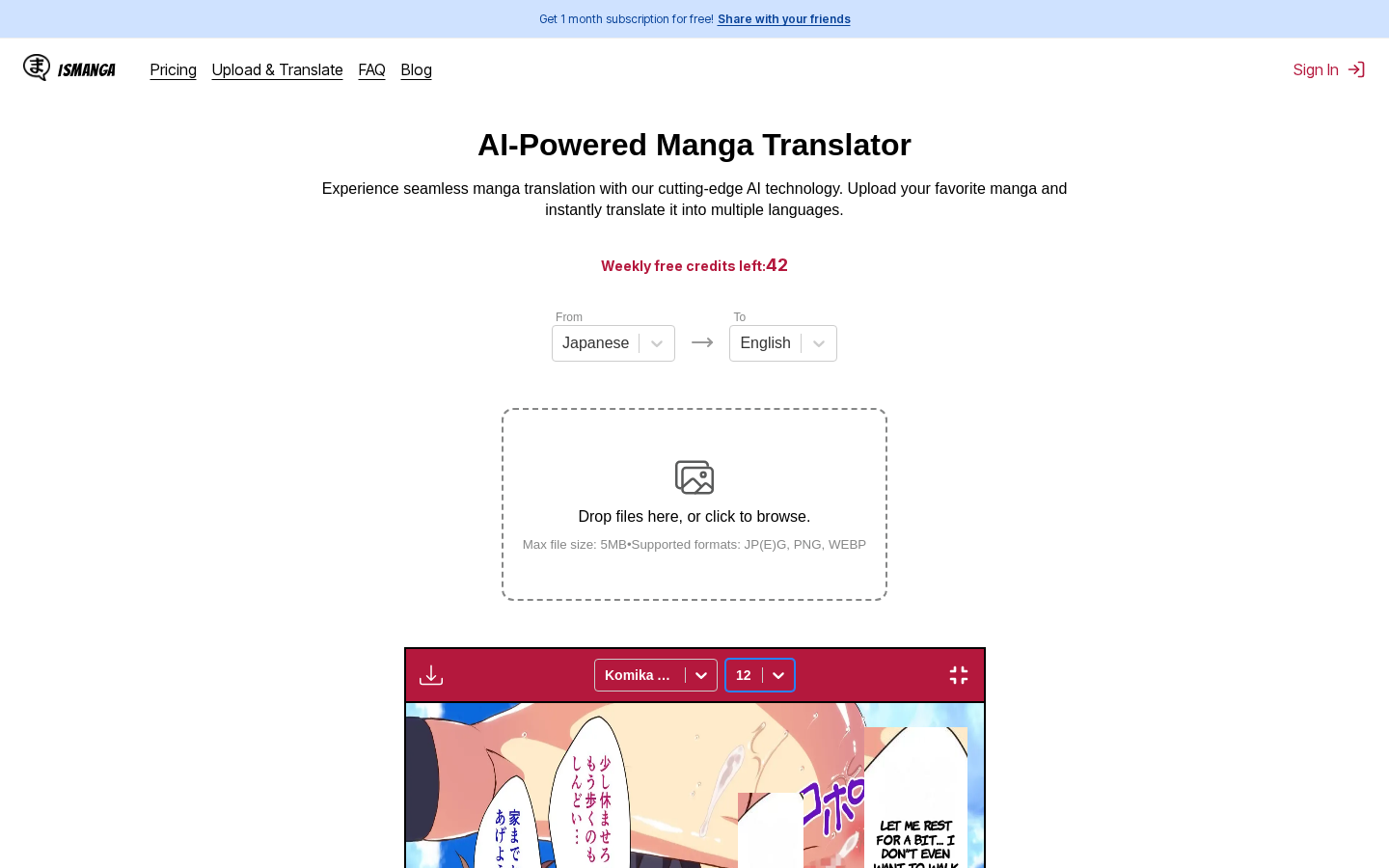 scroll, scrollTop: 0, scrollLeft: 47095, axis: horizontal 